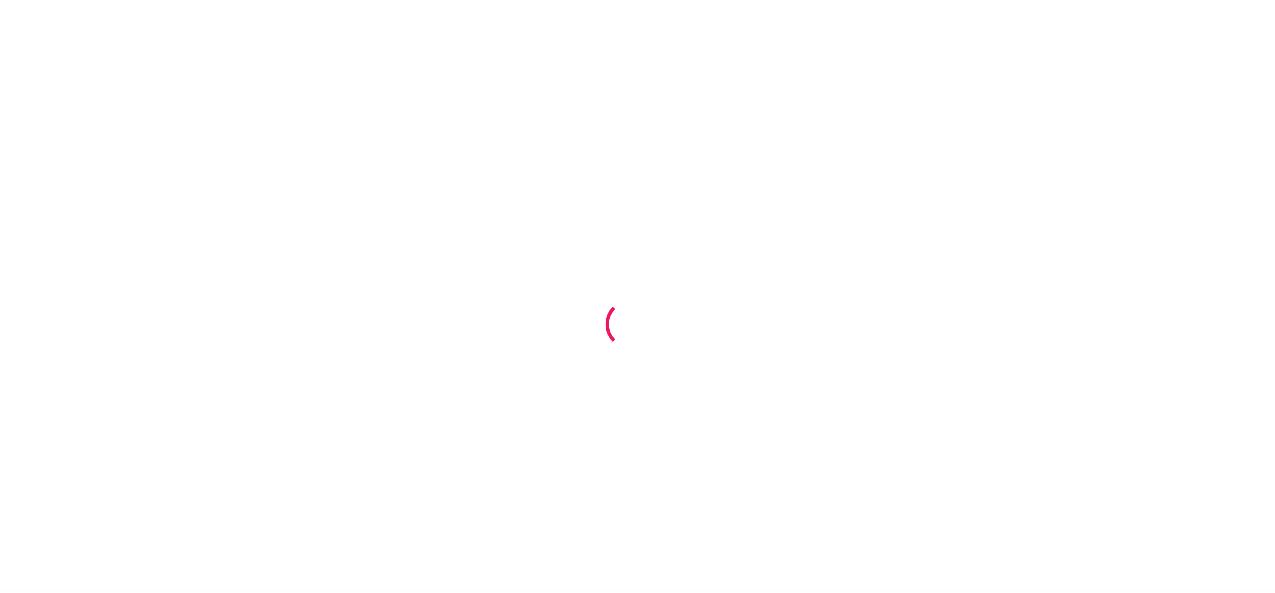 scroll, scrollTop: 0, scrollLeft: 0, axis: both 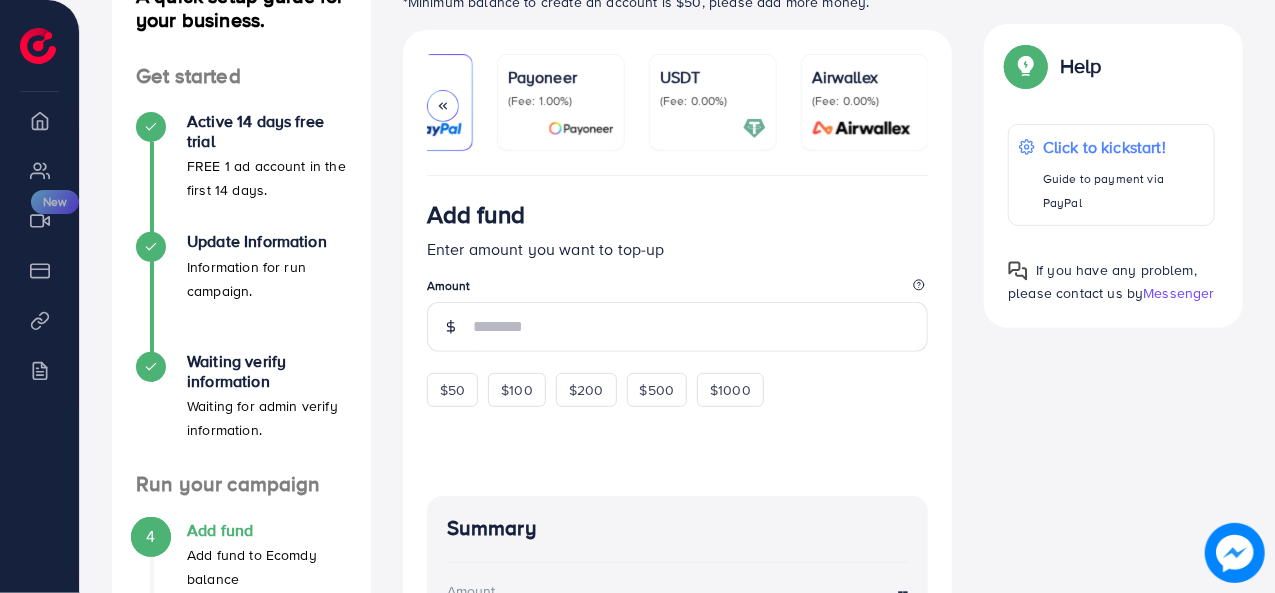 click on "USDT   (Fee: 0.00%)" at bounding box center (713, 102) 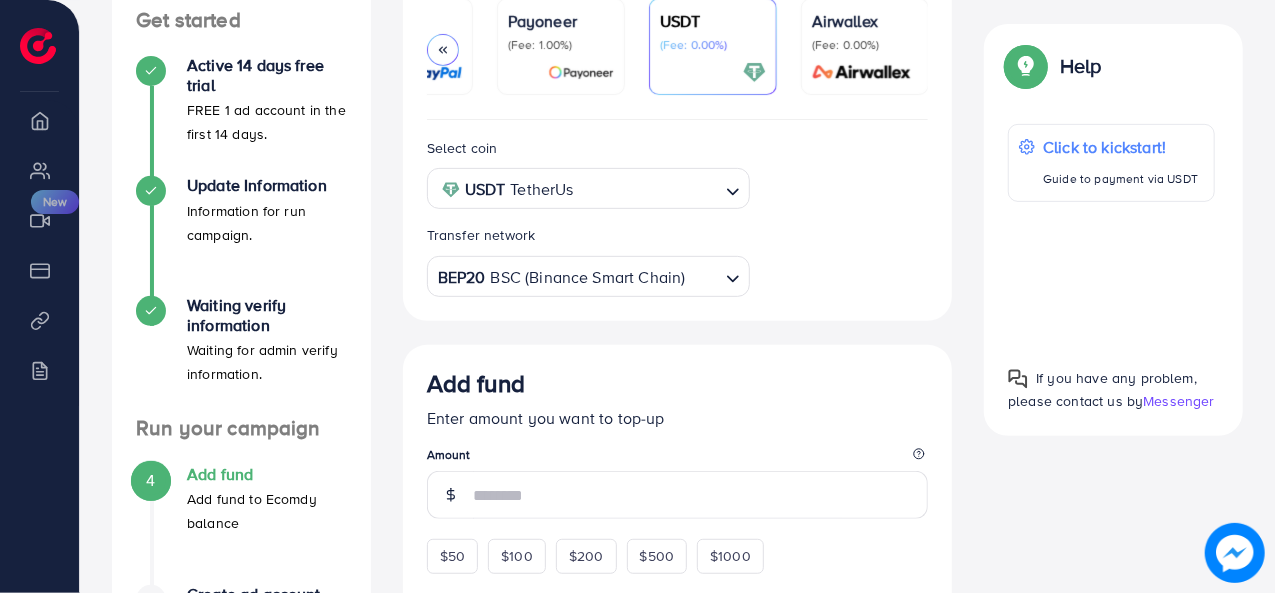 scroll, scrollTop: 559, scrollLeft: 0, axis: vertical 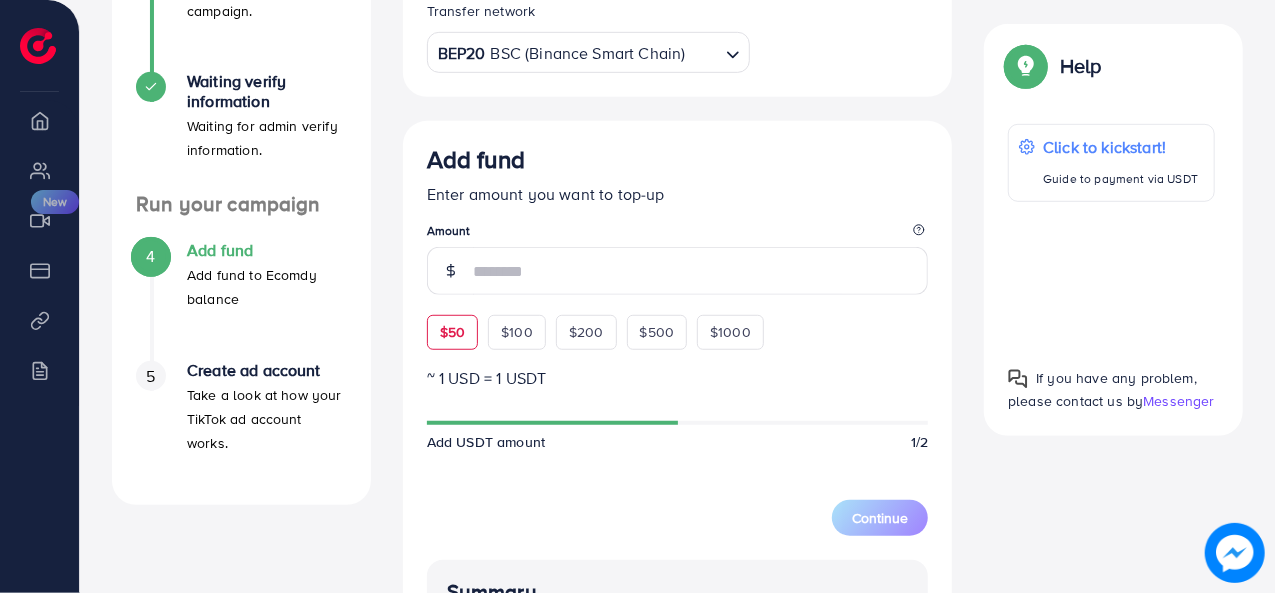 click on "$50" at bounding box center [452, 332] 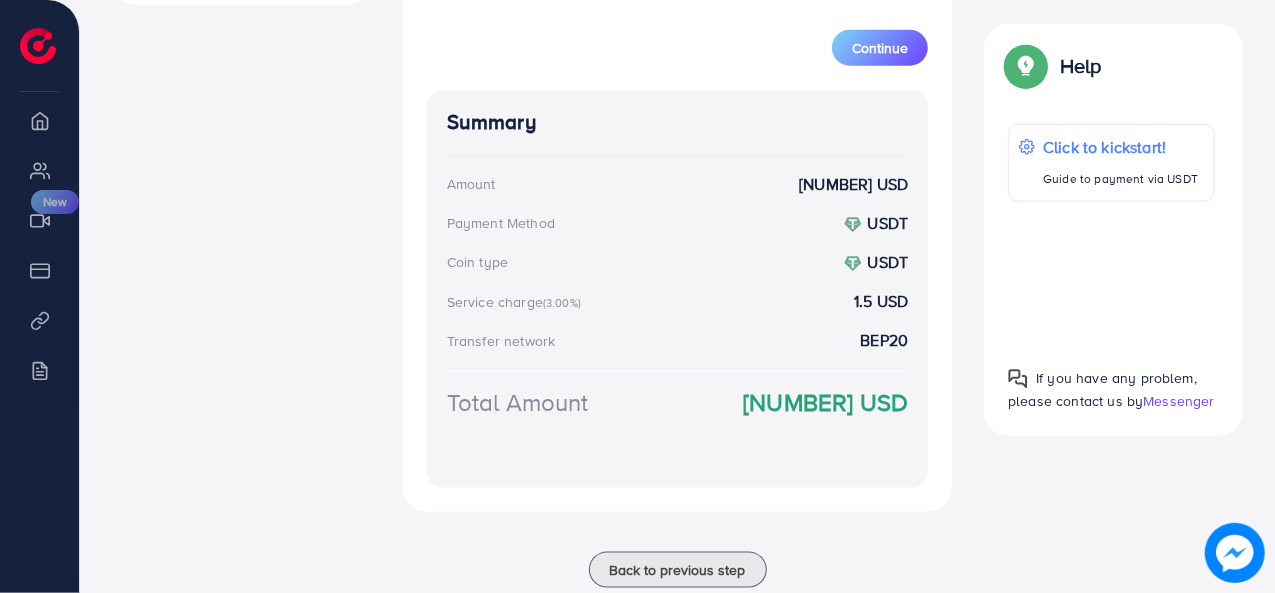 scroll, scrollTop: 1077, scrollLeft: 0, axis: vertical 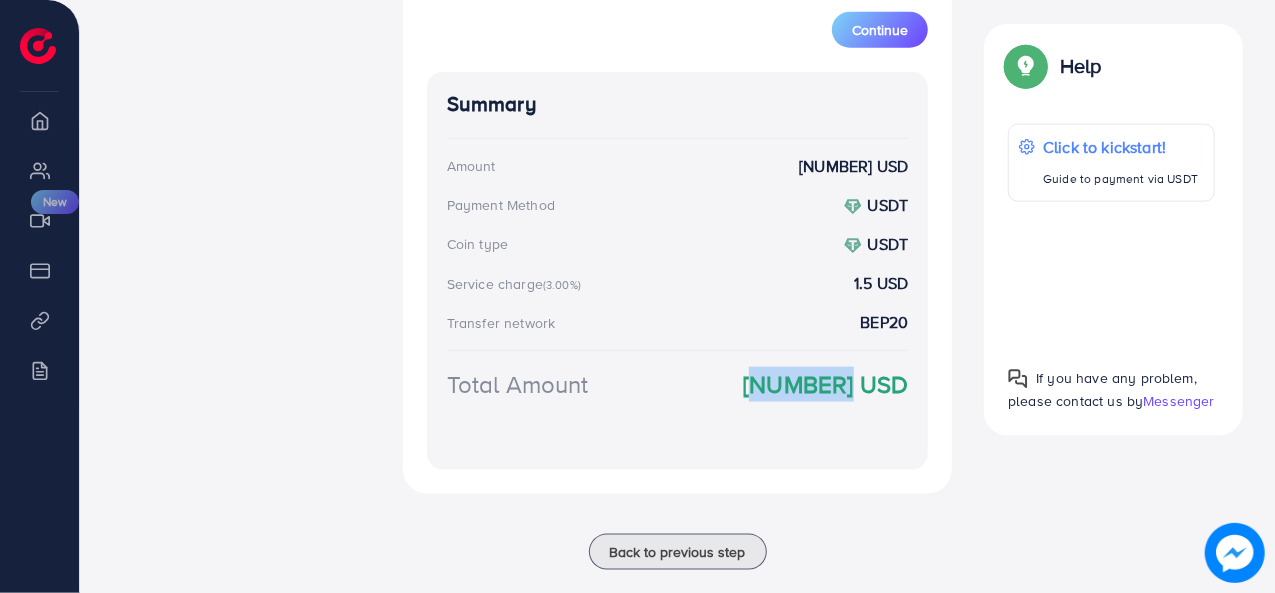 drag, startPoint x: 858, startPoint y: 391, endPoint x: 786, endPoint y: 385, distance: 72.249565 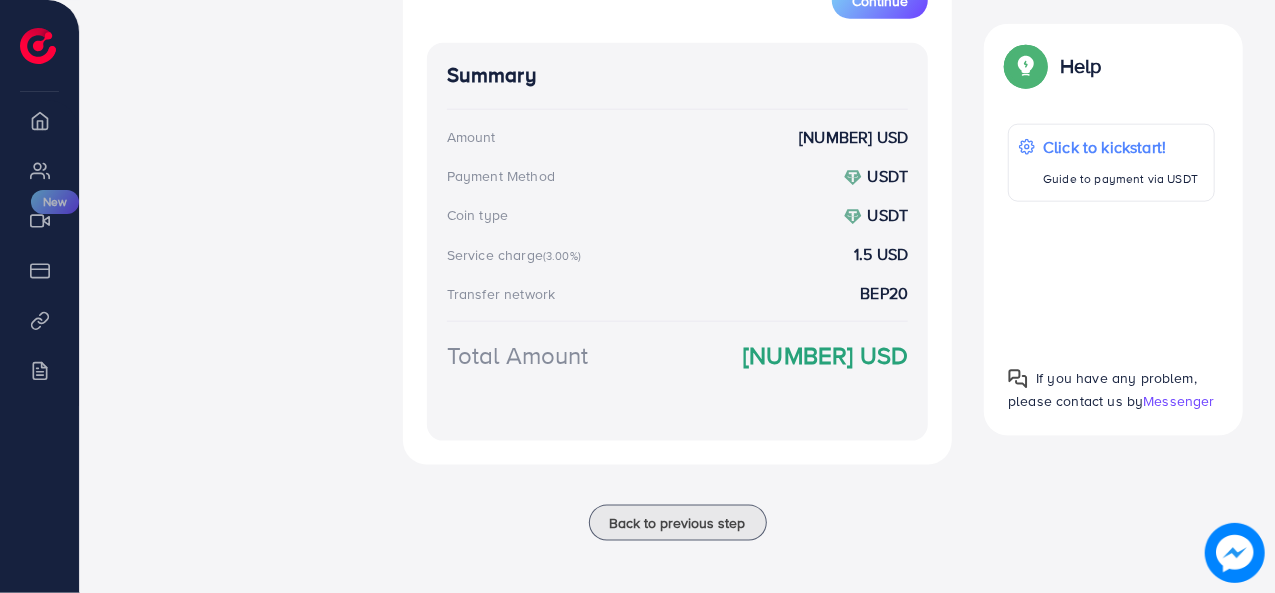 scroll, scrollTop: 1107, scrollLeft: 0, axis: vertical 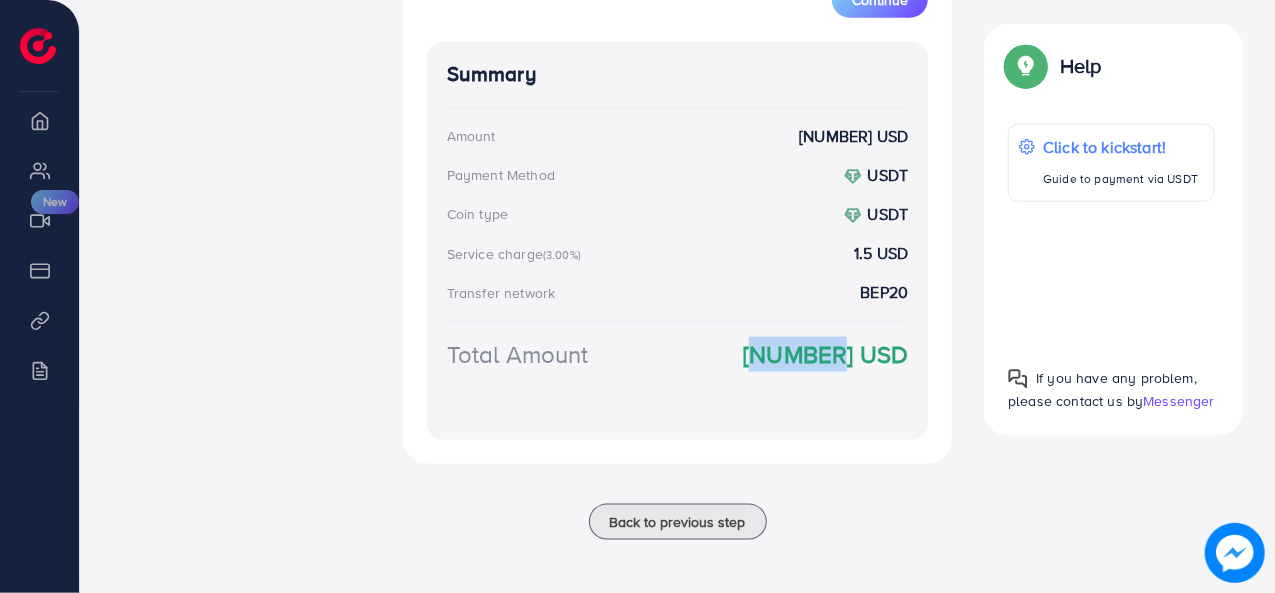 drag, startPoint x: 851, startPoint y: 361, endPoint x: 784, endPoint y: 357, distance: 67.11929 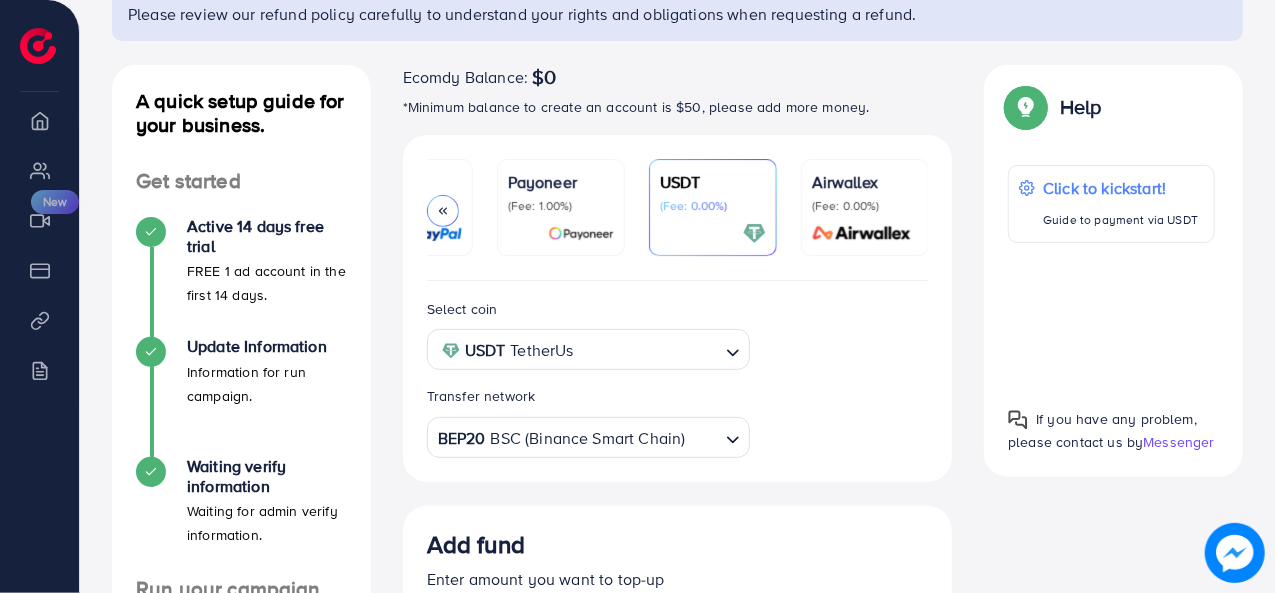 scroll, scrollTop: 159, scrollLeft: 0, axis: vertical 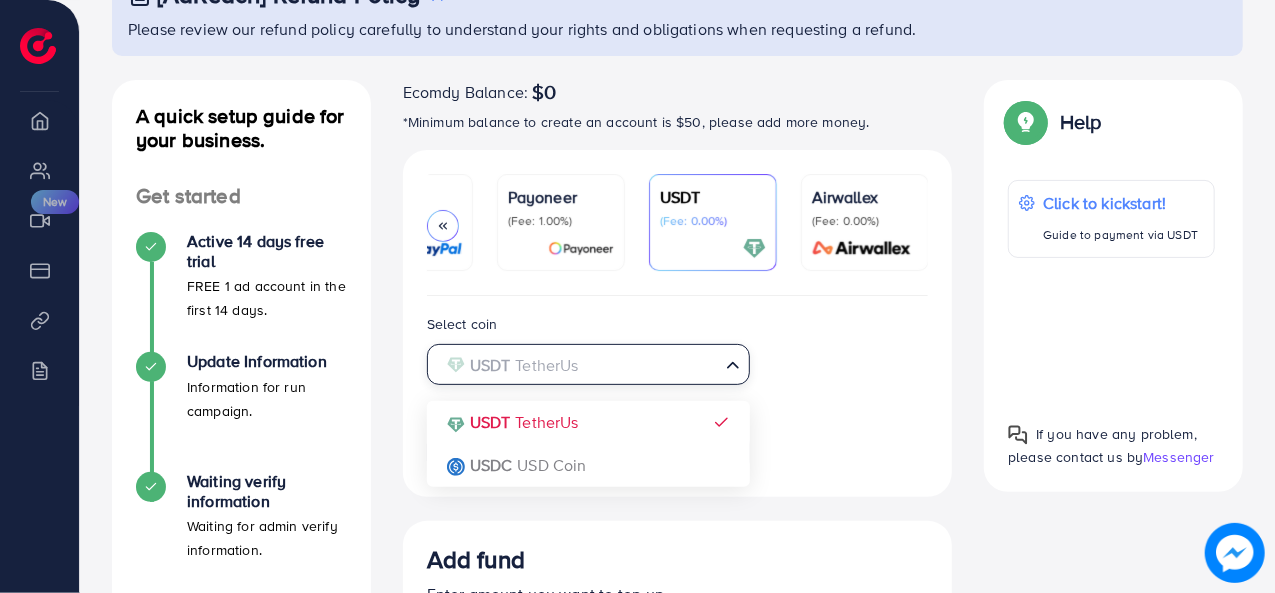 click on "USDT TetherUs" at bounding box center (577, 363) 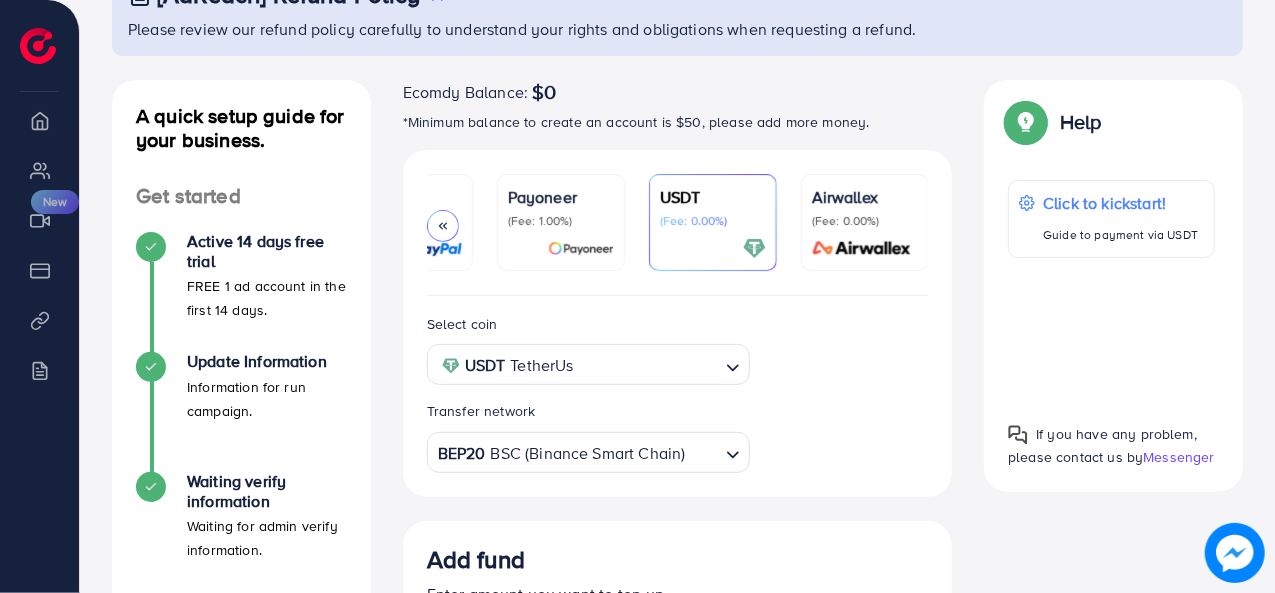 click on "USDT TetherUs" at bounding box center (577, 363) 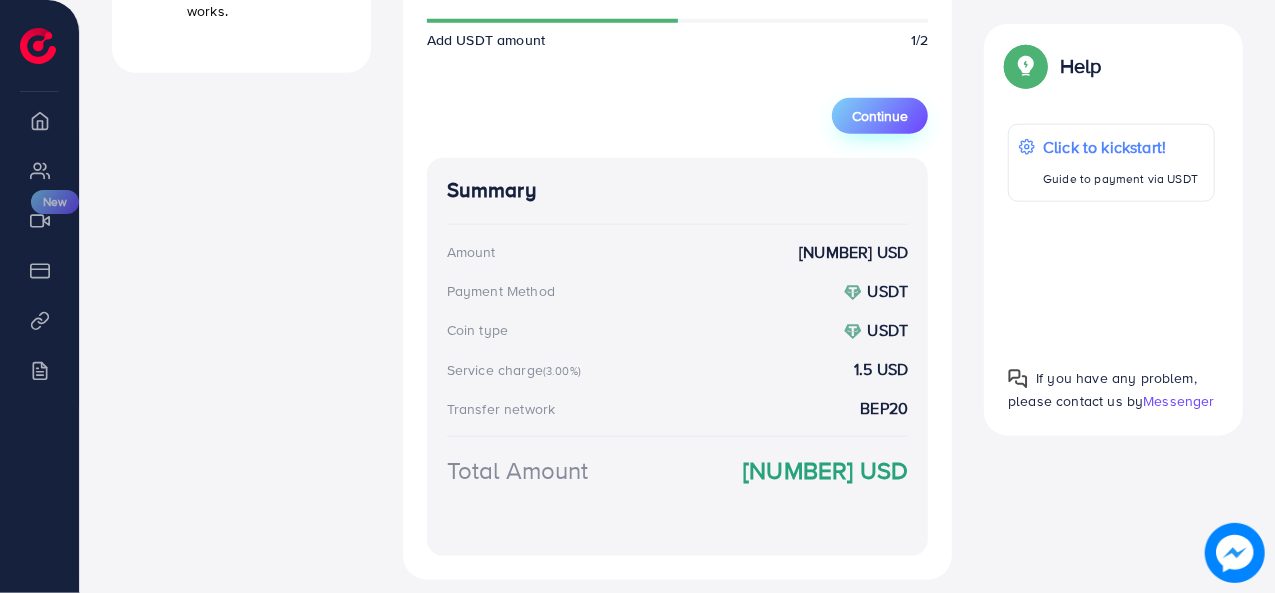 scroll, scrollTop: 990, scrollLeft: 0, axis: vertical 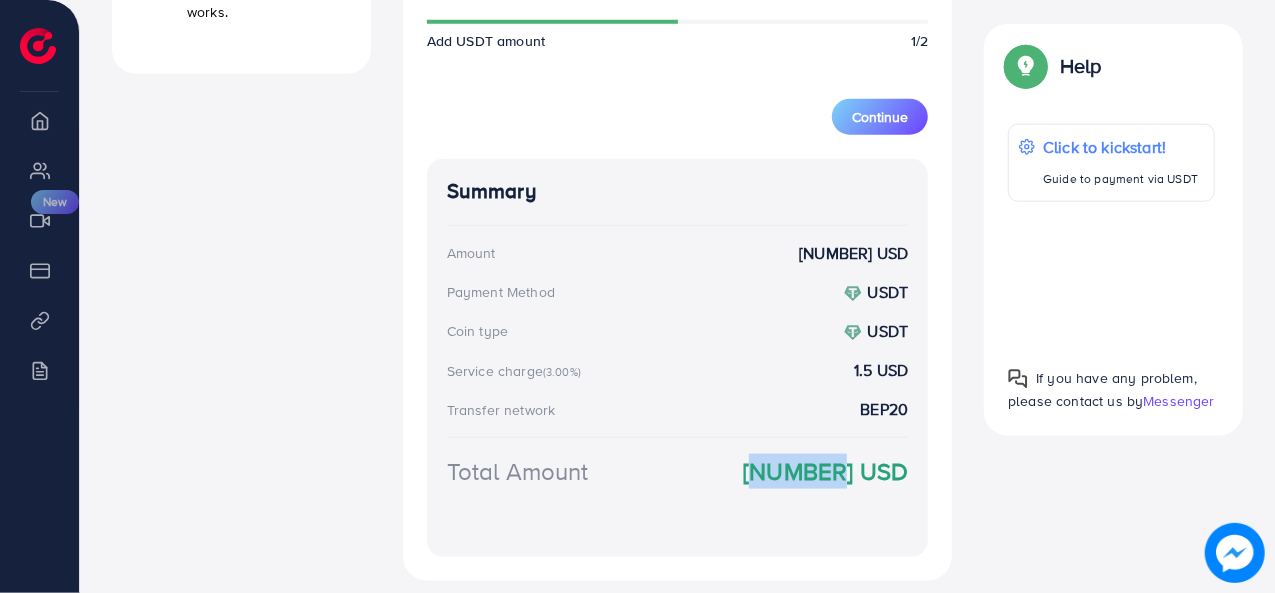 drag, startPoint x: 853, startPoint y: 468, endPoint x: 783, endPoint y: 464, distance: 70.11419 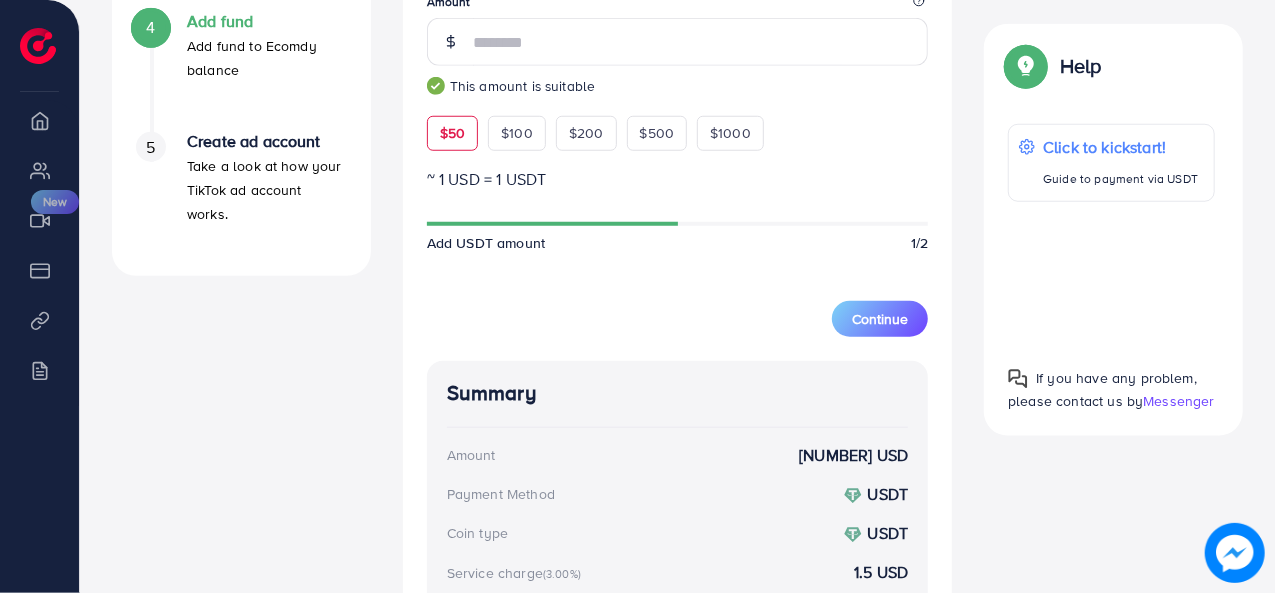 scroll, scrollTop: 789, scrollLeft: 0, axis: vertical 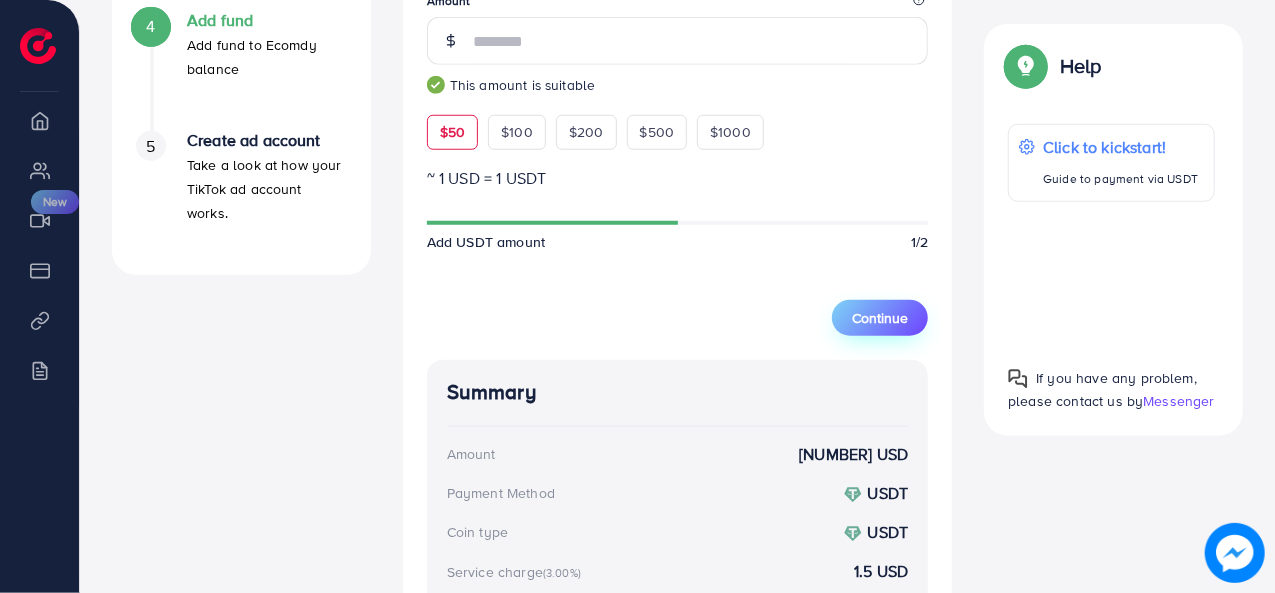 click on "Continue" at bounding box center [880, 318] 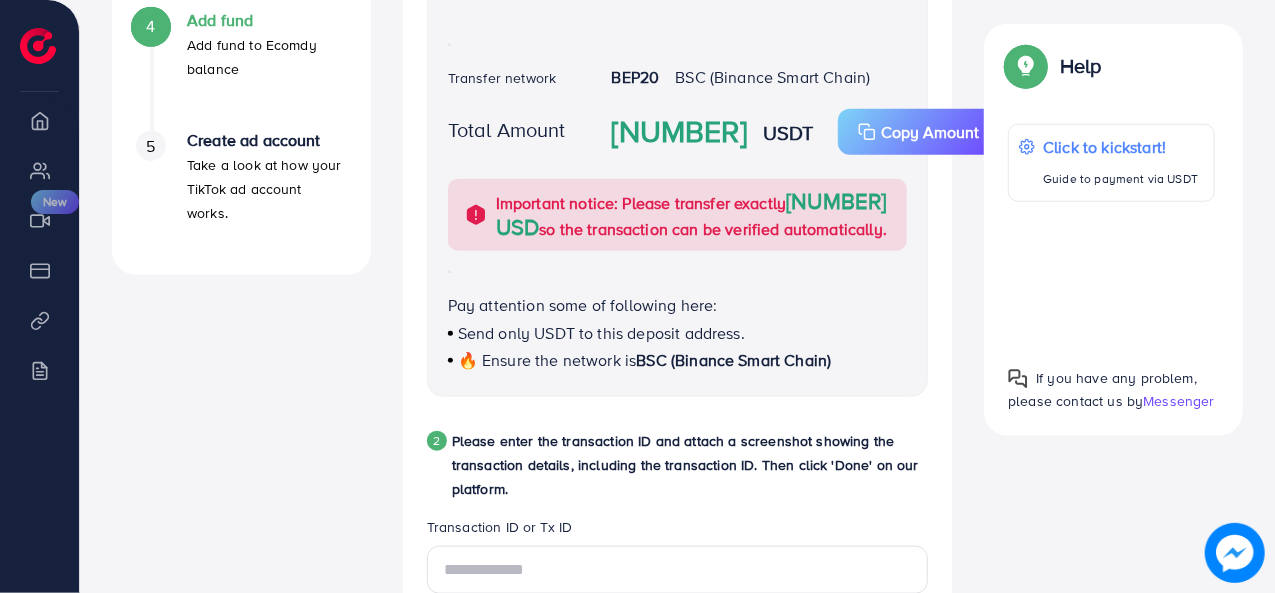 scroll, scrollTop: 779, scrollLeft: 0, axis: vertical 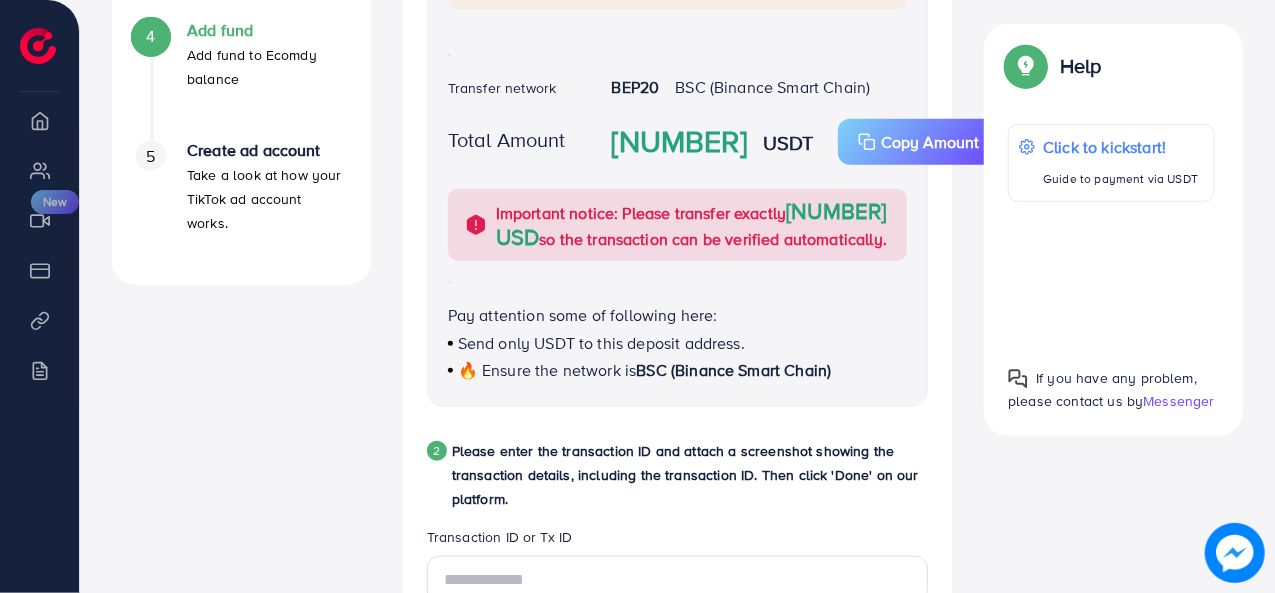 click on "Important notice: Please transfer exactly  $51.896  so the transaction can be verified automatically." at bounding box center [696, 225] 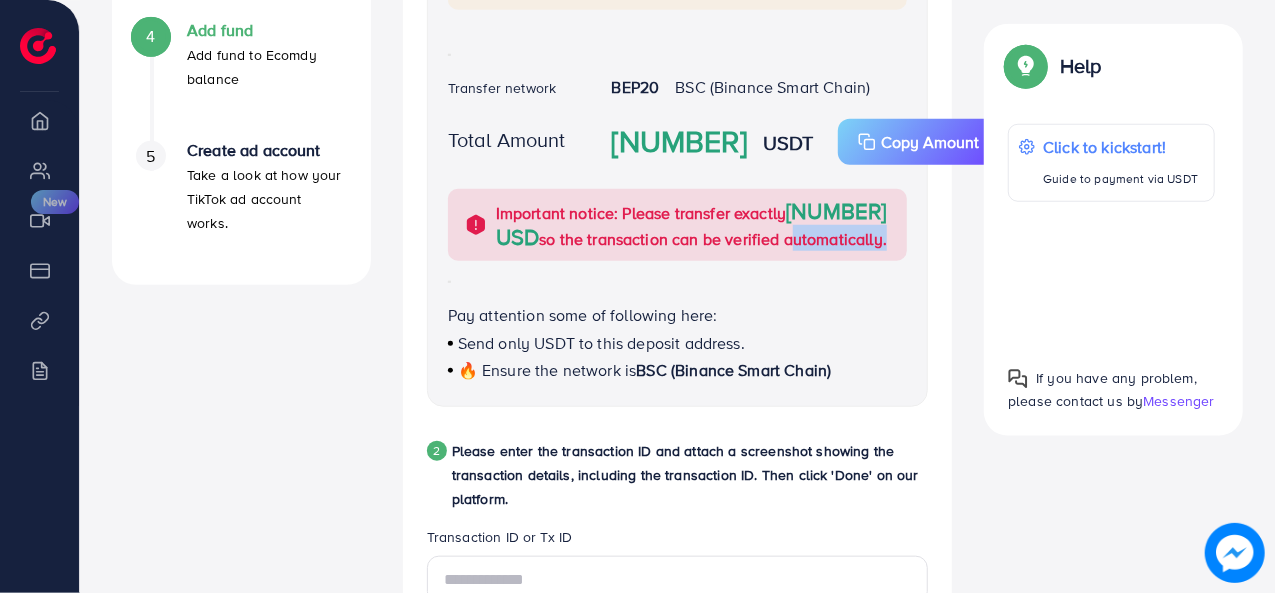 click on "Important notice: Please transfer exactly  $51.896  so the transaction can be verified automatically." at bounding box center (696, 225) 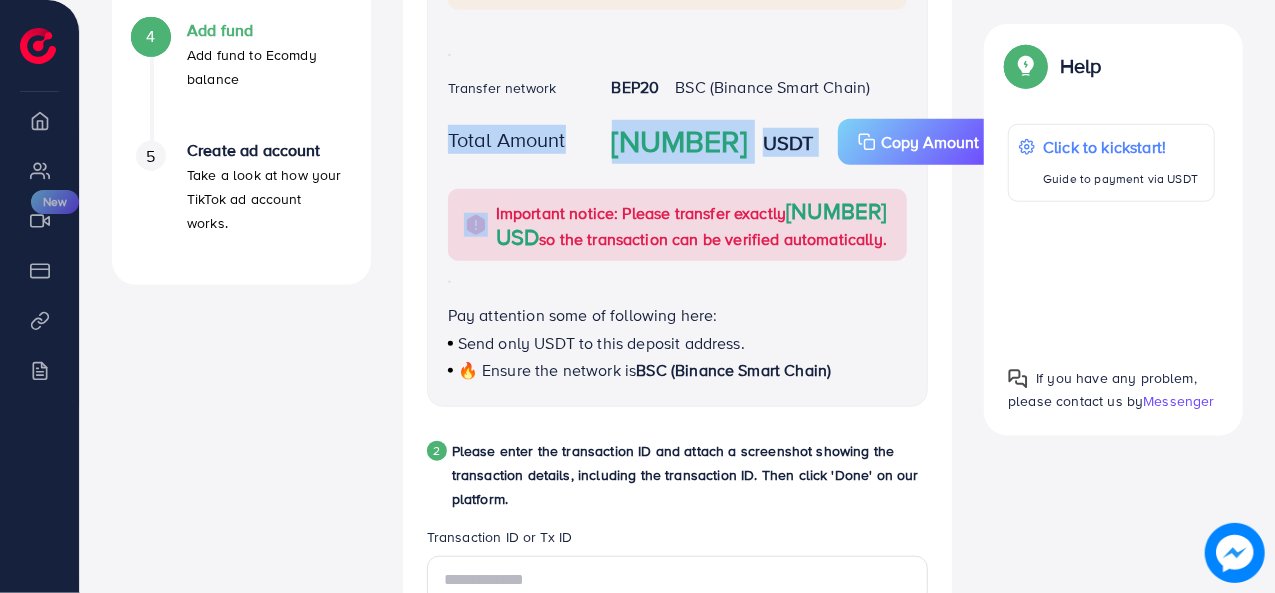 click on "Important notice: Please transfer exactly  $51.896  so the transaction can be verified automatically." at bounding box center [696, 225] 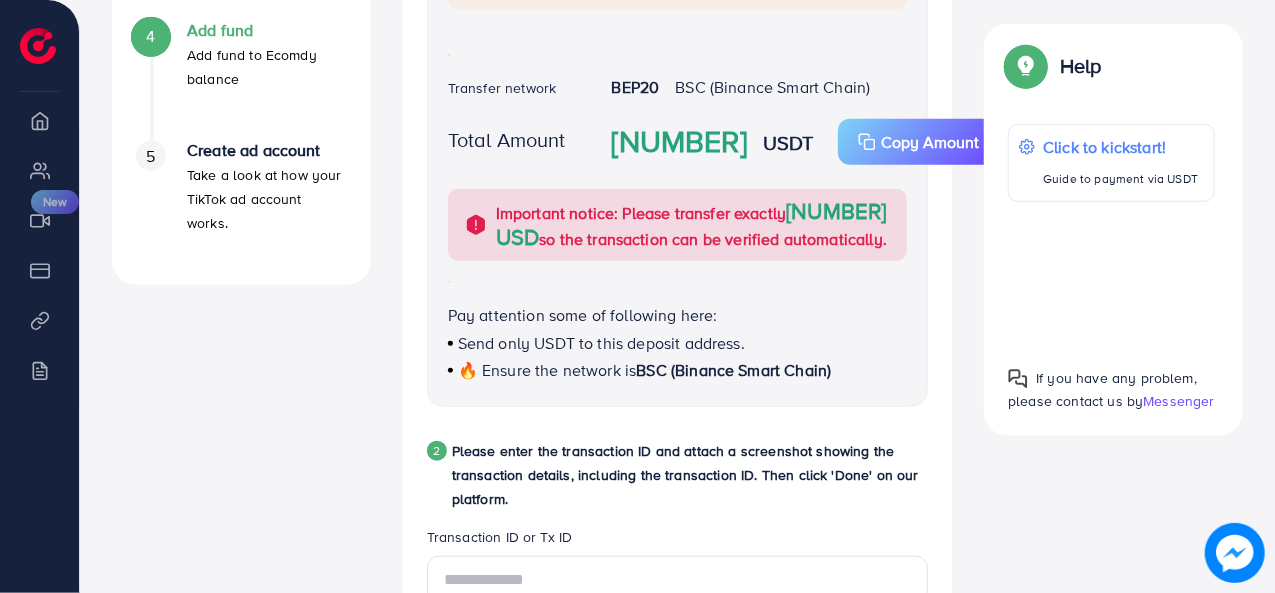 click on "USDT Wallet address  0x149119caca3a1300d03ea0fc0c90c71b43082fa7   ⚠️ Warning: If the copied wallet address is different from the one shown, your device may be infected with a virus or clipboard malware.   Transfer network   BEP20   BSC (Binance Smart Chain)   Total Amount   51.896   USDT   Copy Amount  Important notice: Please transfer exactly  $51.896  so the transaction can be verified automatically.  Pay attention some of following here:   Send only USDT to this deposit address.  🔥 Ensure the network is   BSC (Binance Smart Chain)" at bounding box center (678, 113) 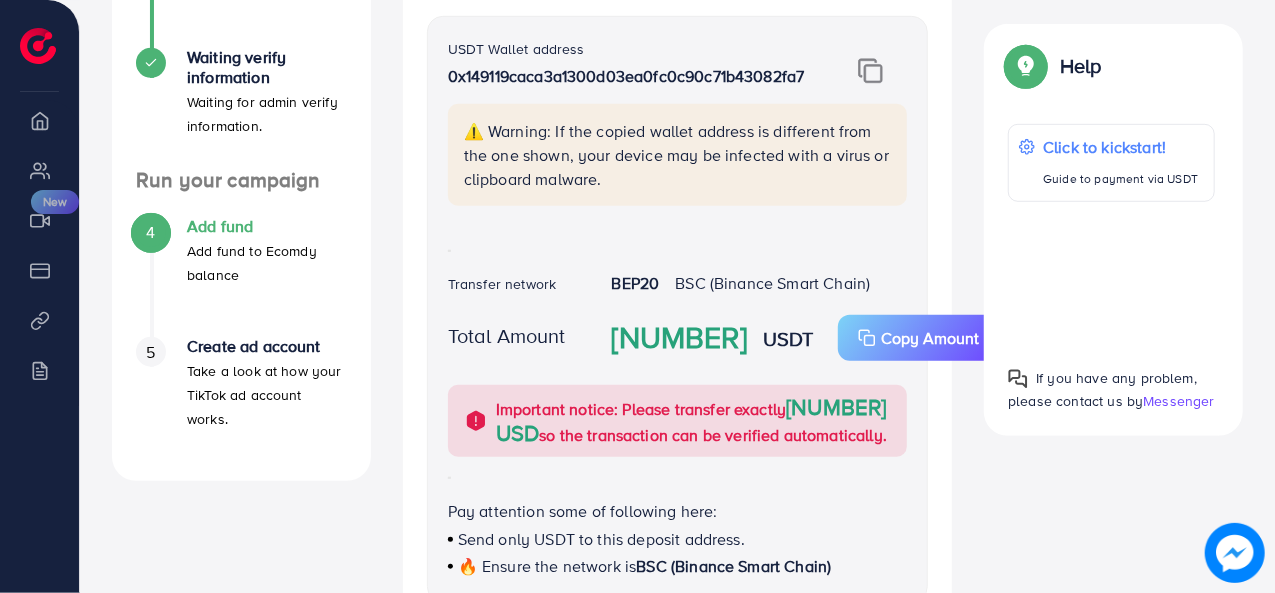 scroll, scrollTop: 582, scrollLeft: 0, axis: vertical 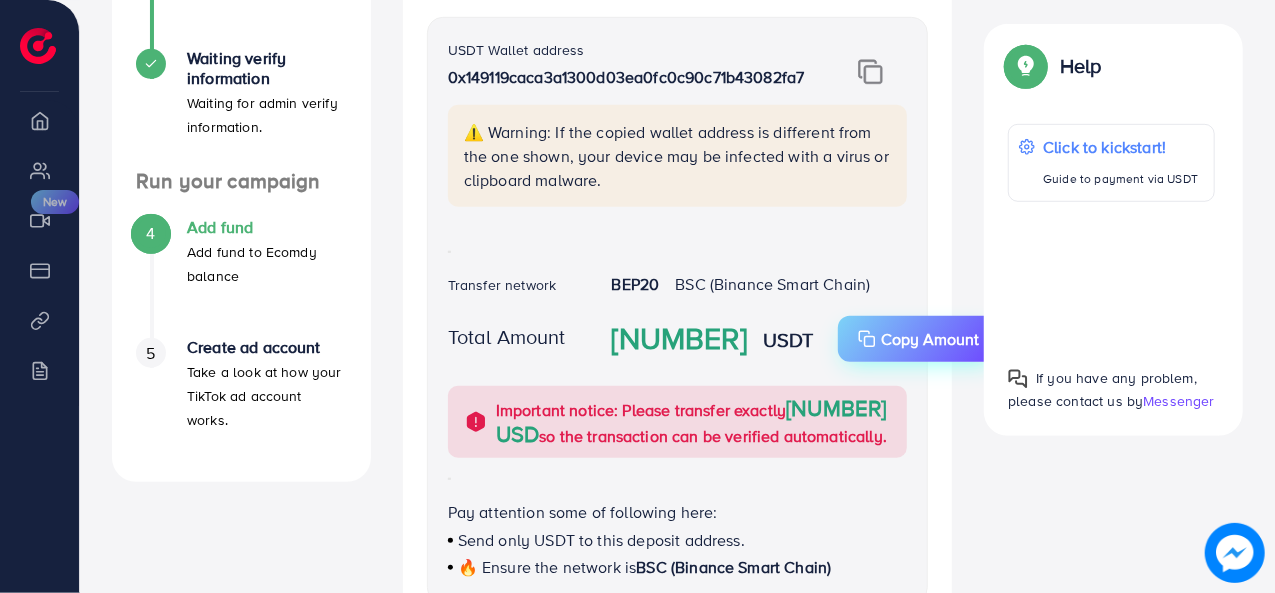 click 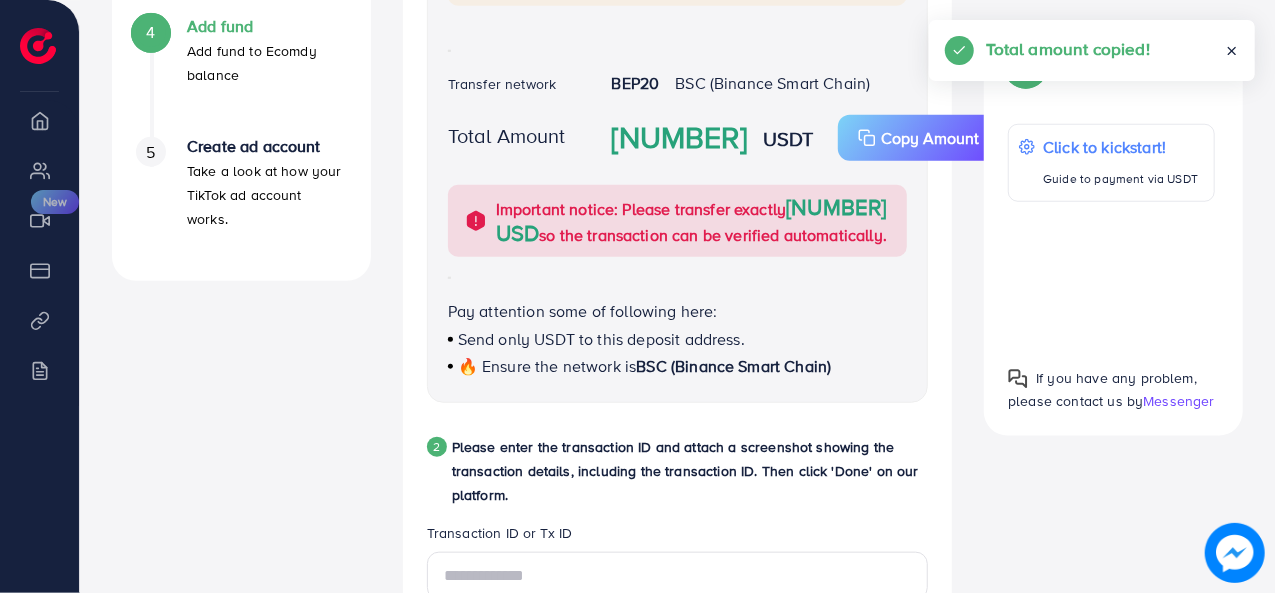 scroll, scrollTop: 784, scrollLeft: 0, axis: vertical 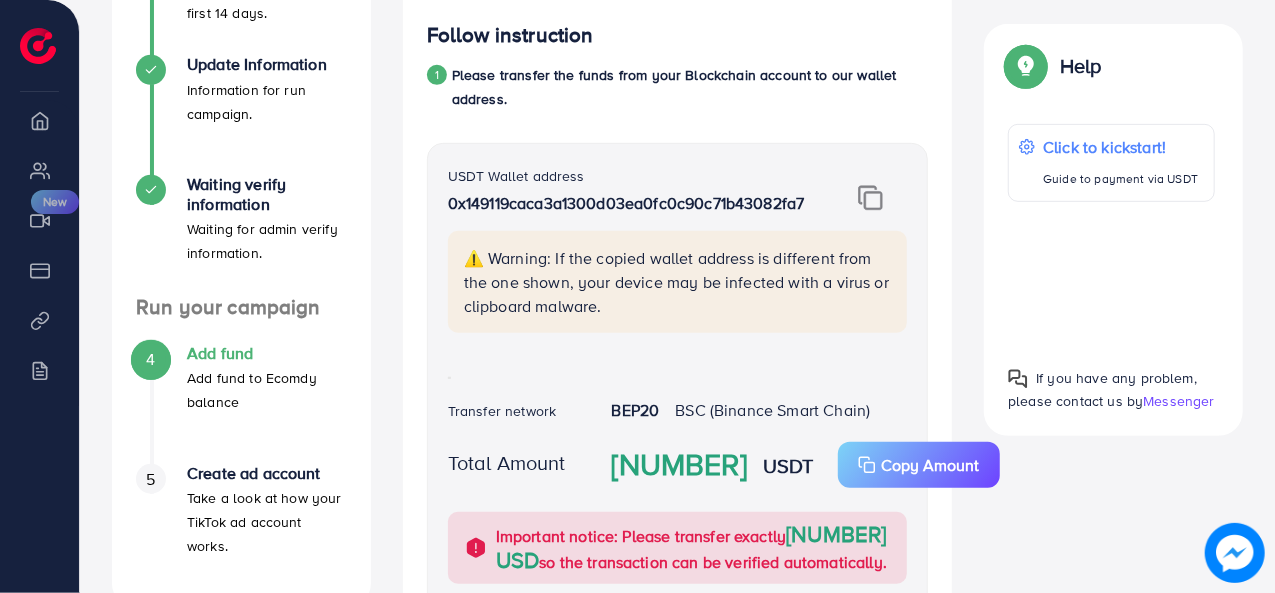 click at bounding box center (882, 198) 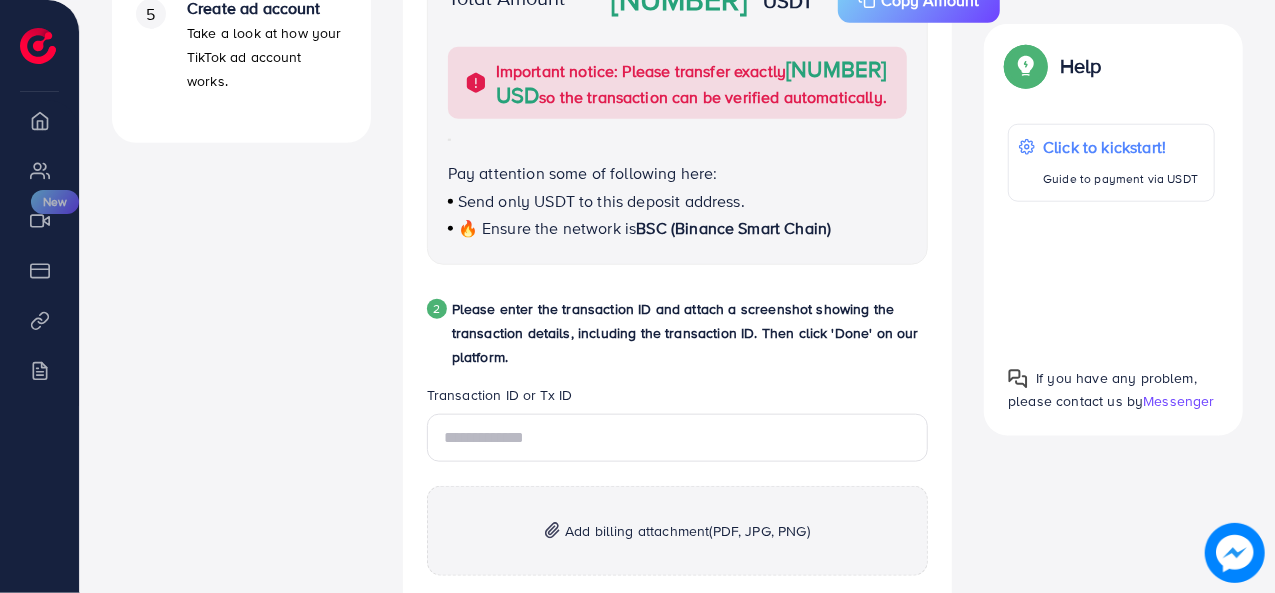 scroll, scrollTop: 922, scrollLeft: 0, axis: vertical 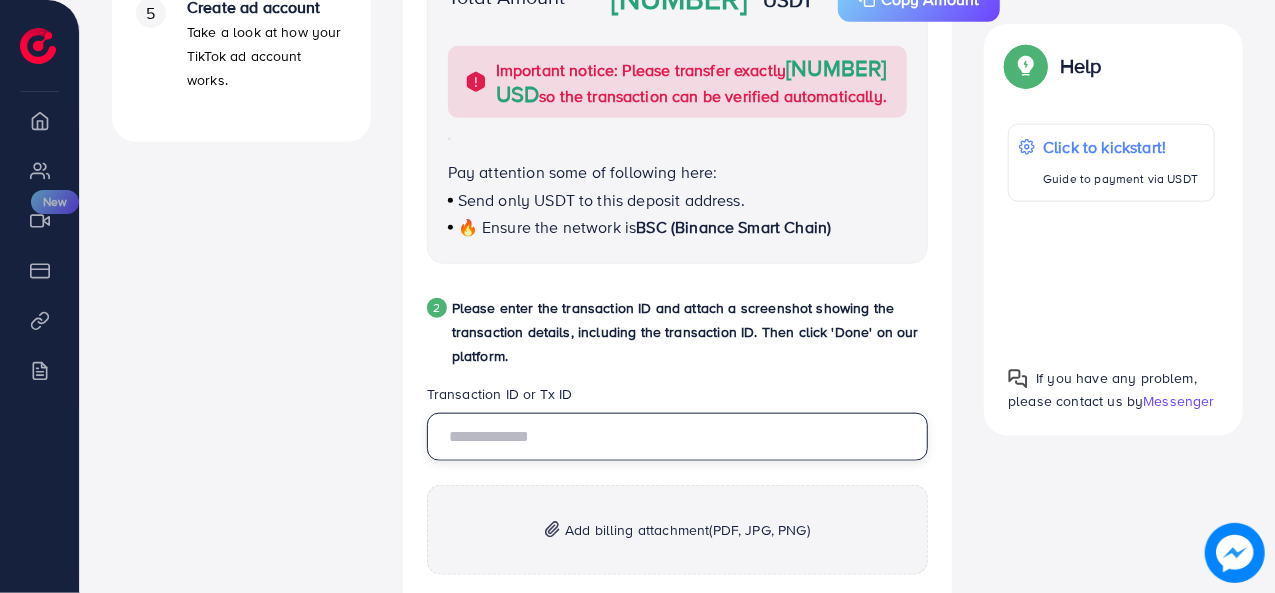 click at bounding box center [678, 437] 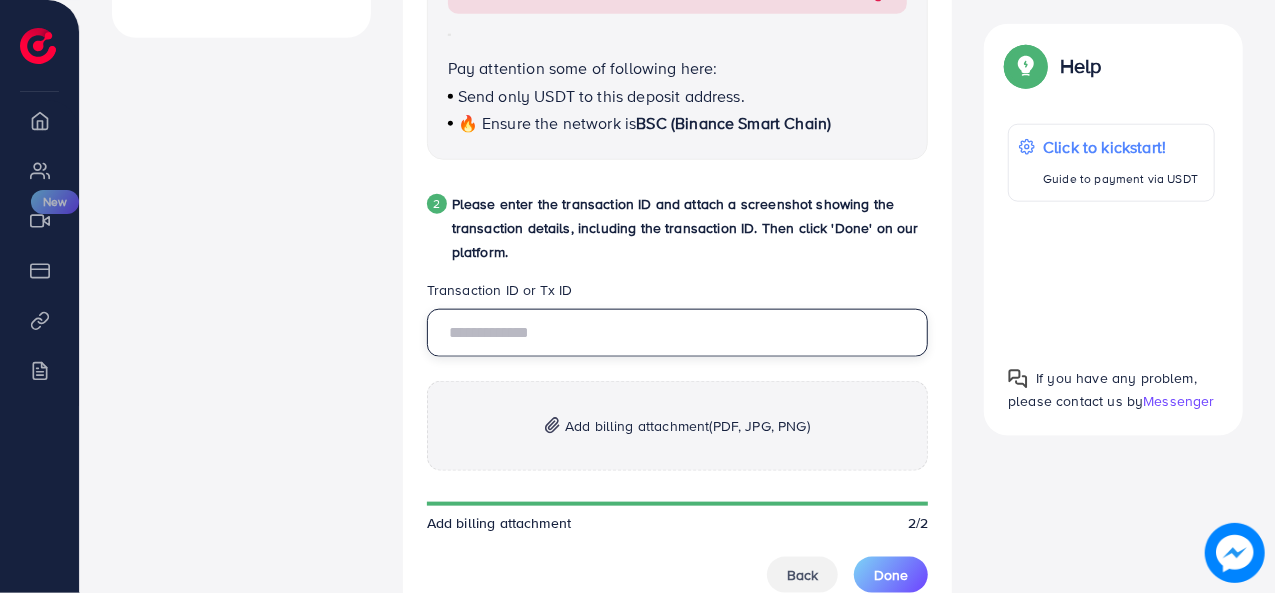 scroll, scrollTop: 1148, scrollLeft: 0, axis: vertical 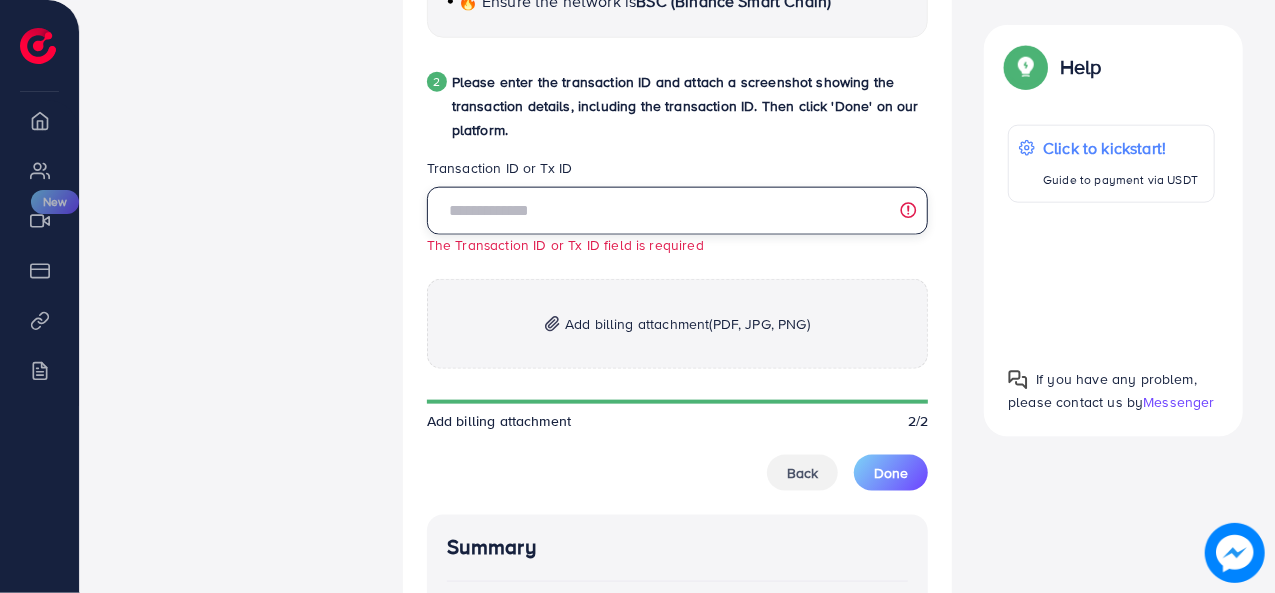 click at bounding box center (678, 211) 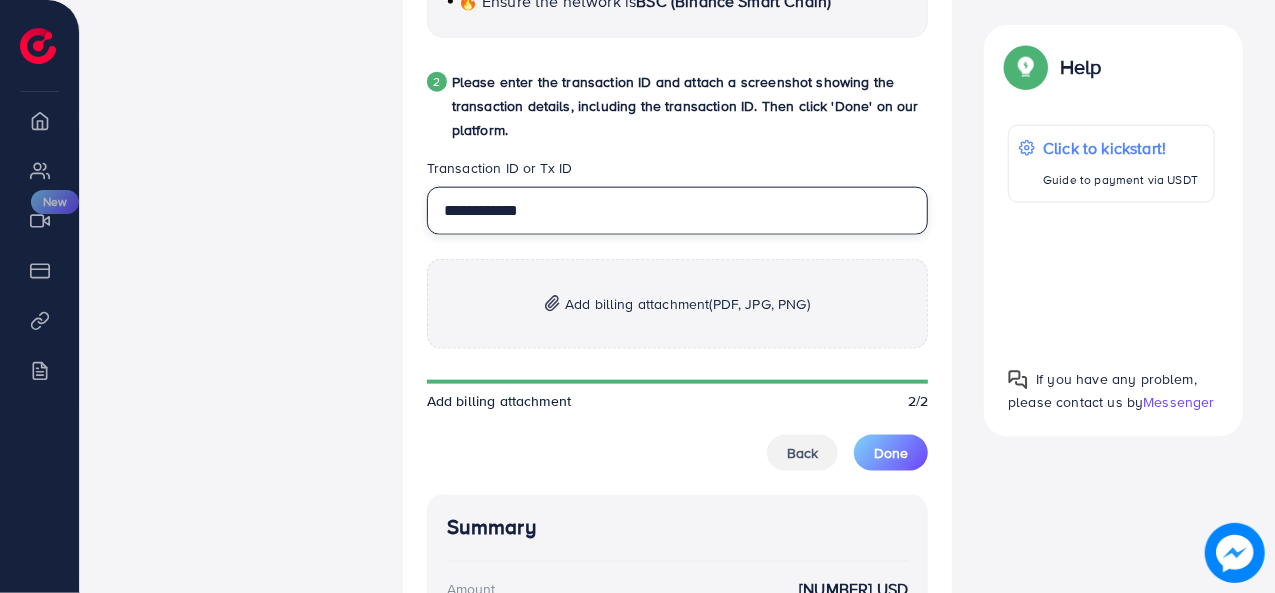 type on "**********" 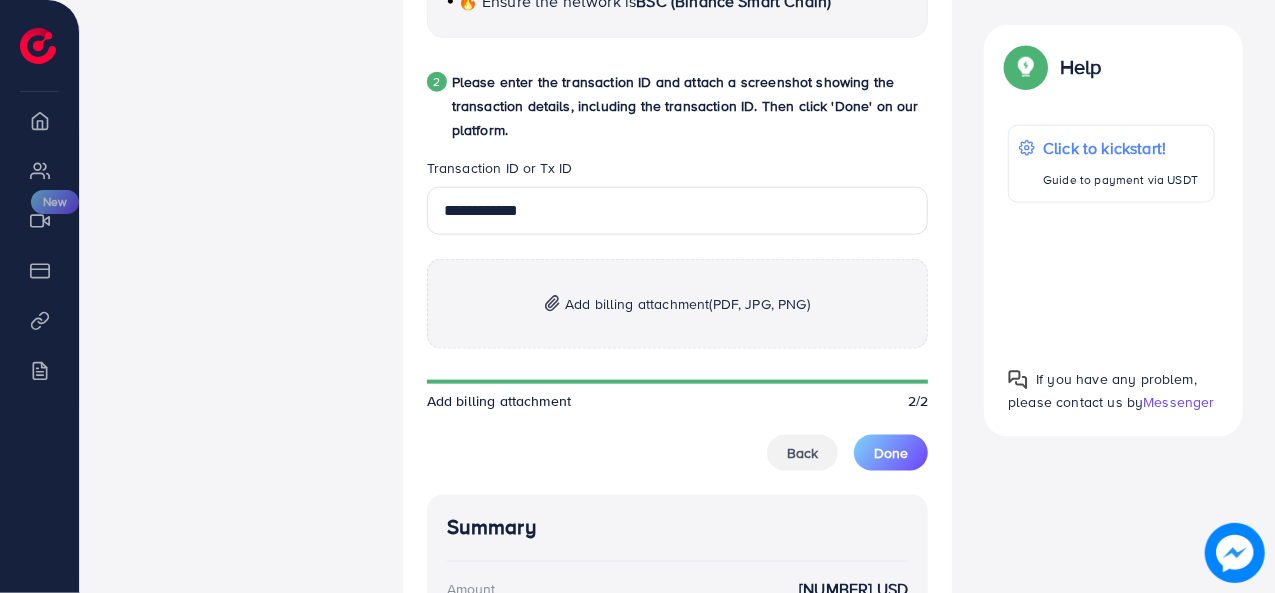 click on "Add billing attachment  (PDF, JPG, PNG)" at bounding box center (678, 304) 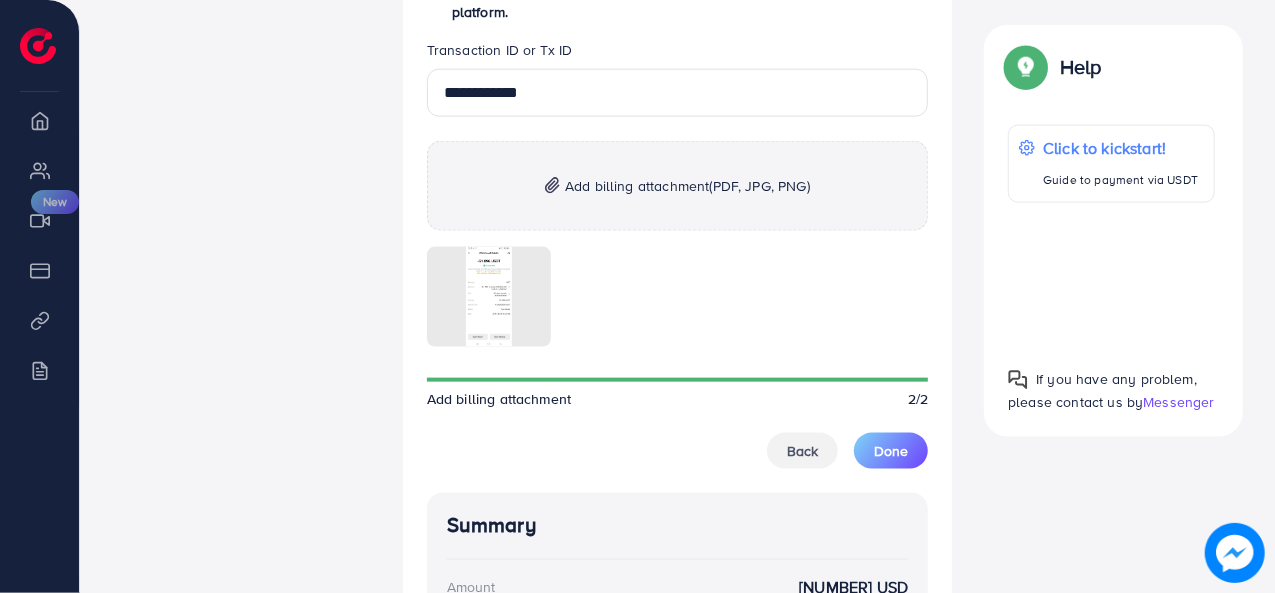scroll, scrollTop: 1387, scrollLeft: 0, axis: vertical 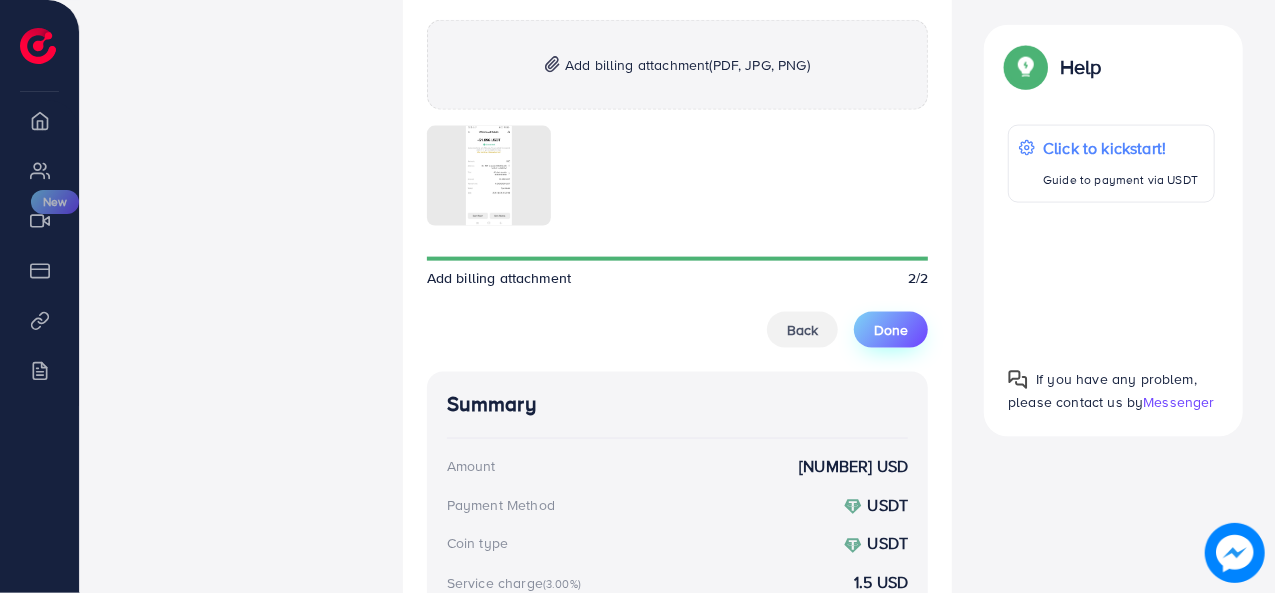 click on "Done" at bounding box center (891, 330) 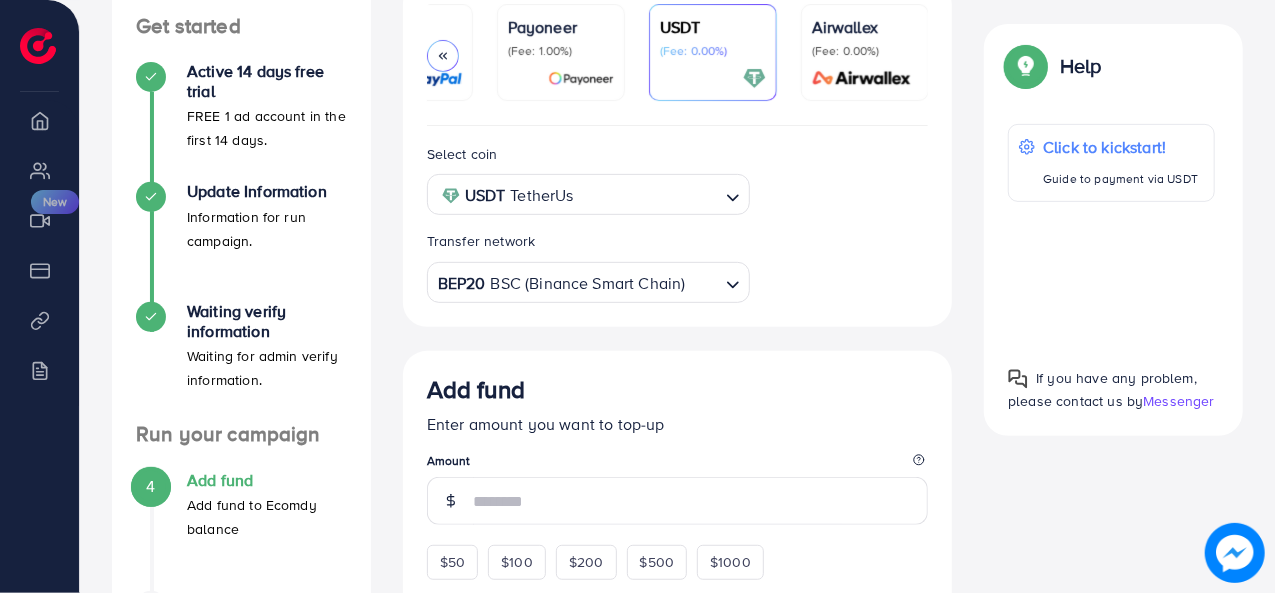 scroll, scrollTop: 0, scrollLeft: 0, axis: both 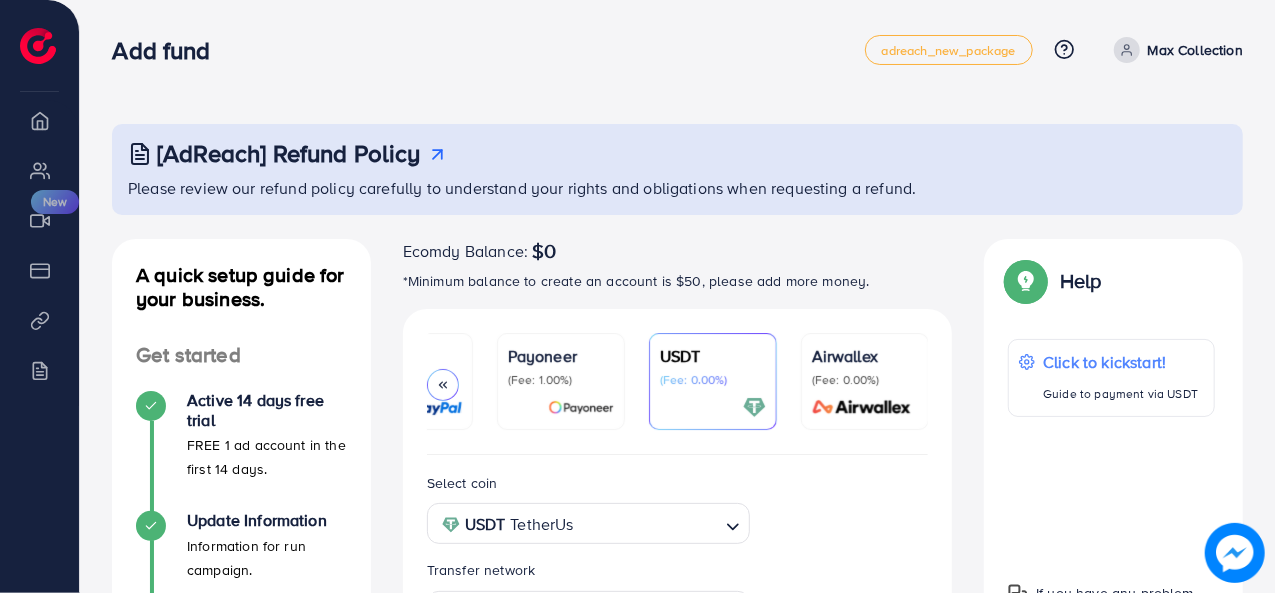 click on "(Fee: 0.00%)" at bounding box center [713, 380] 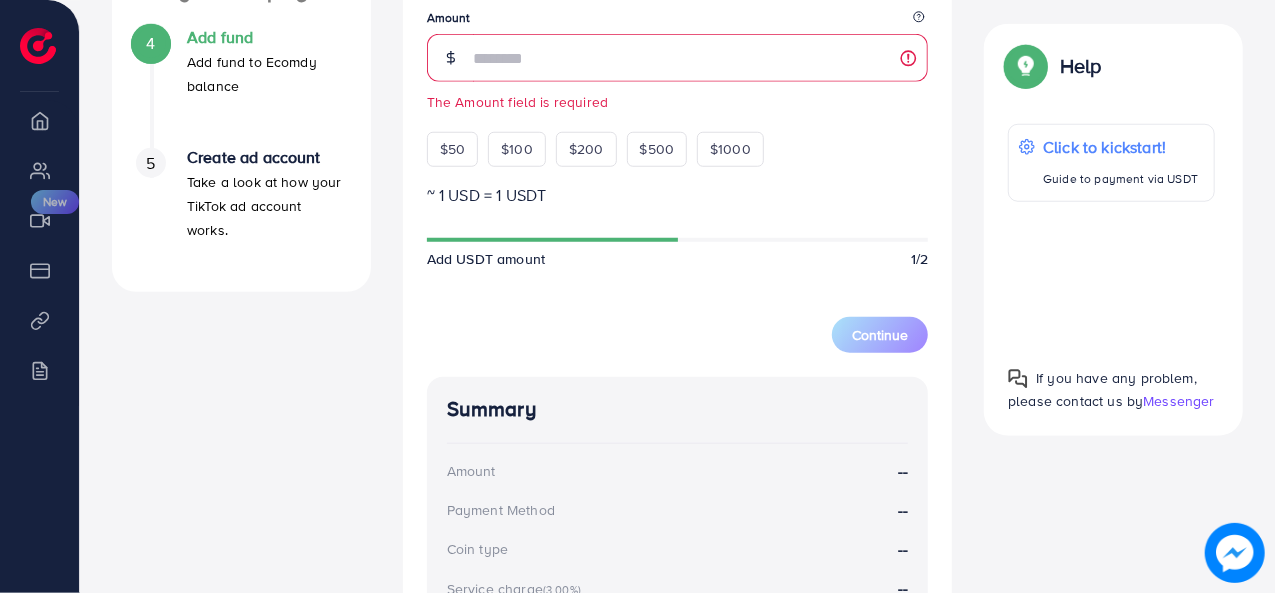scroll, scrollTop: 756, scrollLeft: 0, axis: vertical 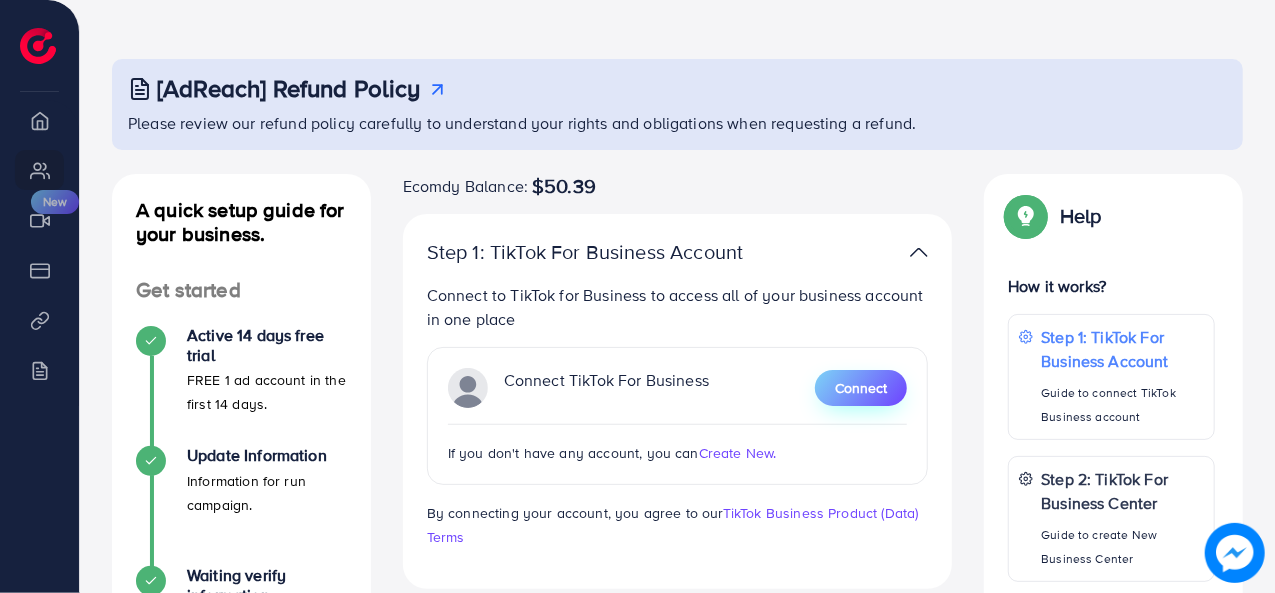 click on "Connect" at bounding box center (861, 388) 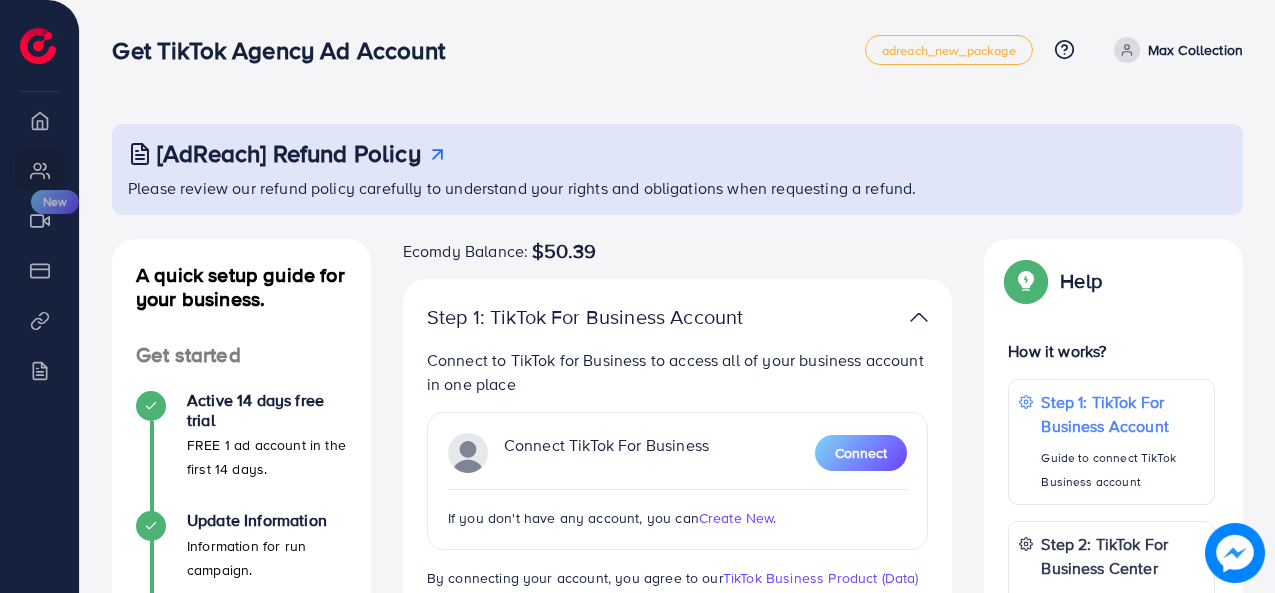 scroll, scrollTop: 0, scrollLeft: 0, axis: both 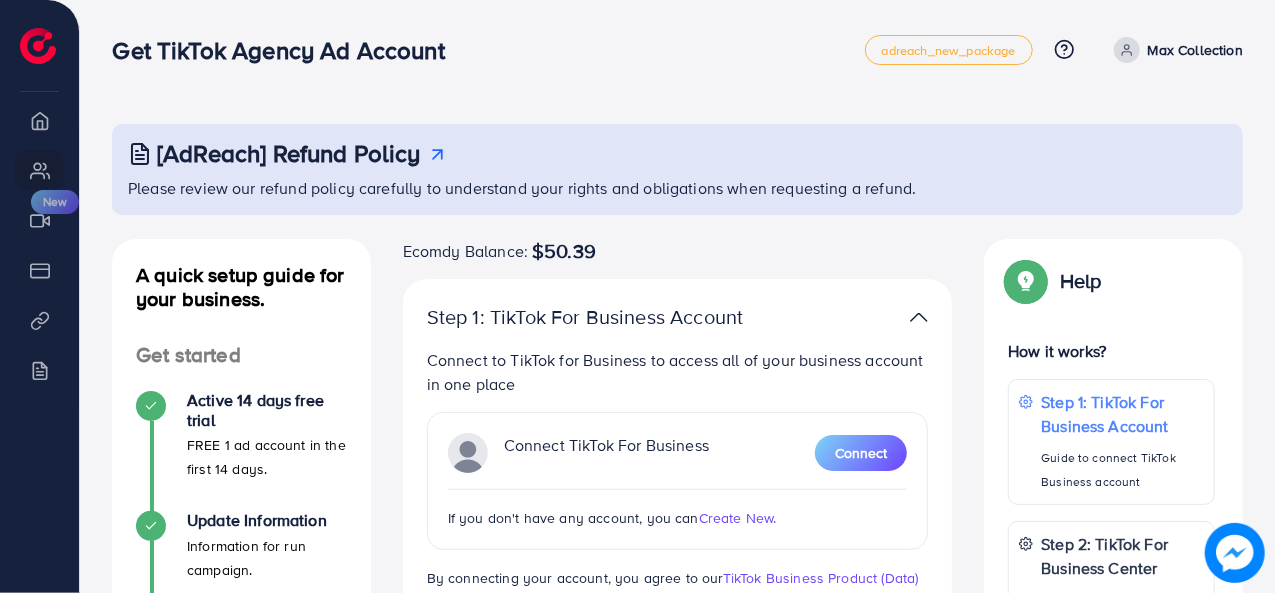 click on "Ecomdy Balance:  $50.39  Step 1: TikTok For Business Account   Connect to TikTok for Business to access all of your business account in one place   Connect TikTok For Business   Connect  If you don't have any account, you can  Create New.  By connecting your account, you agree to our   TikTok Business Product (Data) Terms   Step 2: TikTok For Business Center   Business Center is a powerful business management tool that lets organizations  No Business account found  Create New   Step 3: TikTok Ad Account   Create a TikTok Ad account  No accounts found  Create New   If you have any problem, please contact us by   Messenger   Back to Add fund" at bounding box center (678, 606) 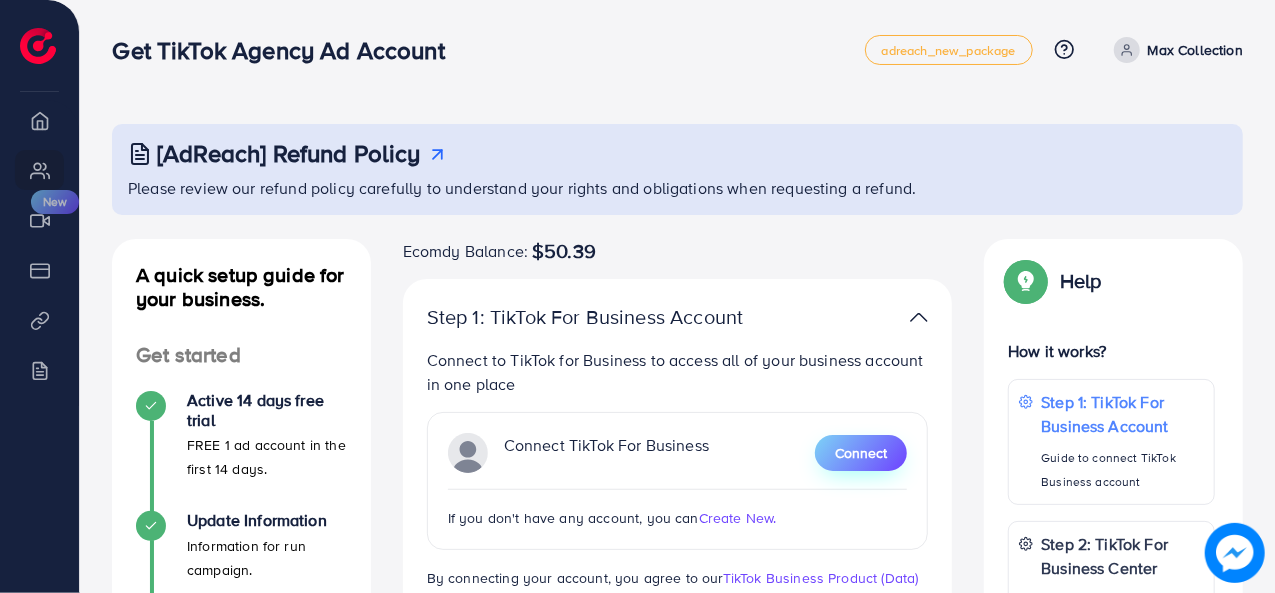 click on "Connect" at bounding box center (861, 453) 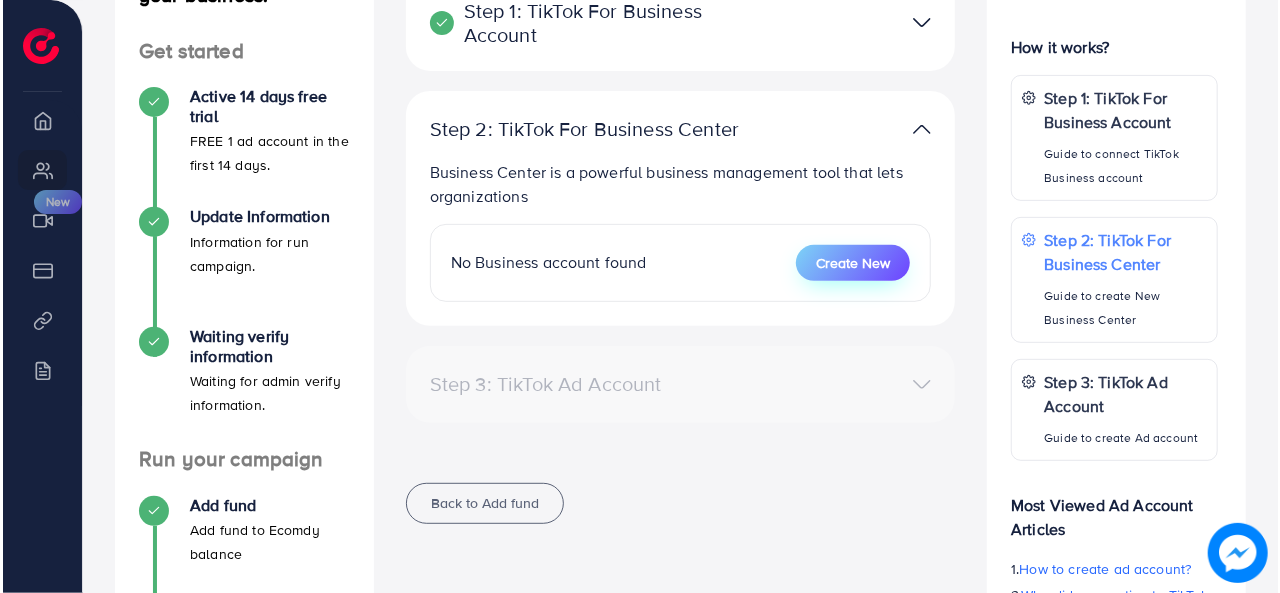 scroll, scrollTop: 304, scrollLeft: 0, axis: vertical 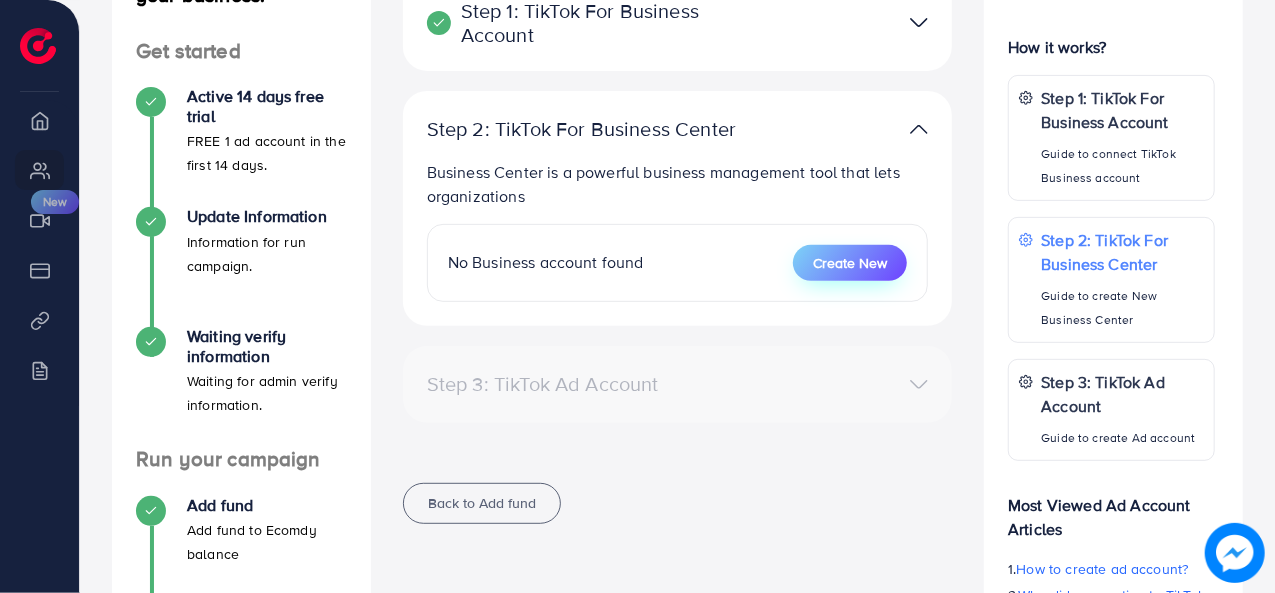click on "Create New" at bounding box center (850, 263) 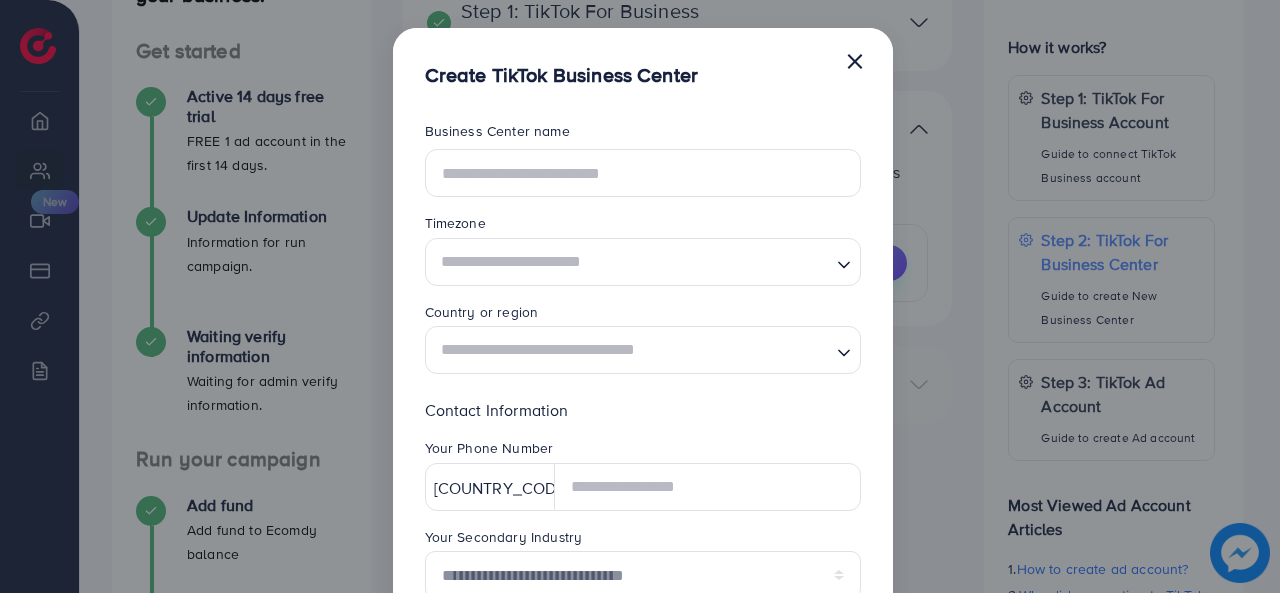 scroll, scrollTop: 0, scrollLeft: 0, axis: both 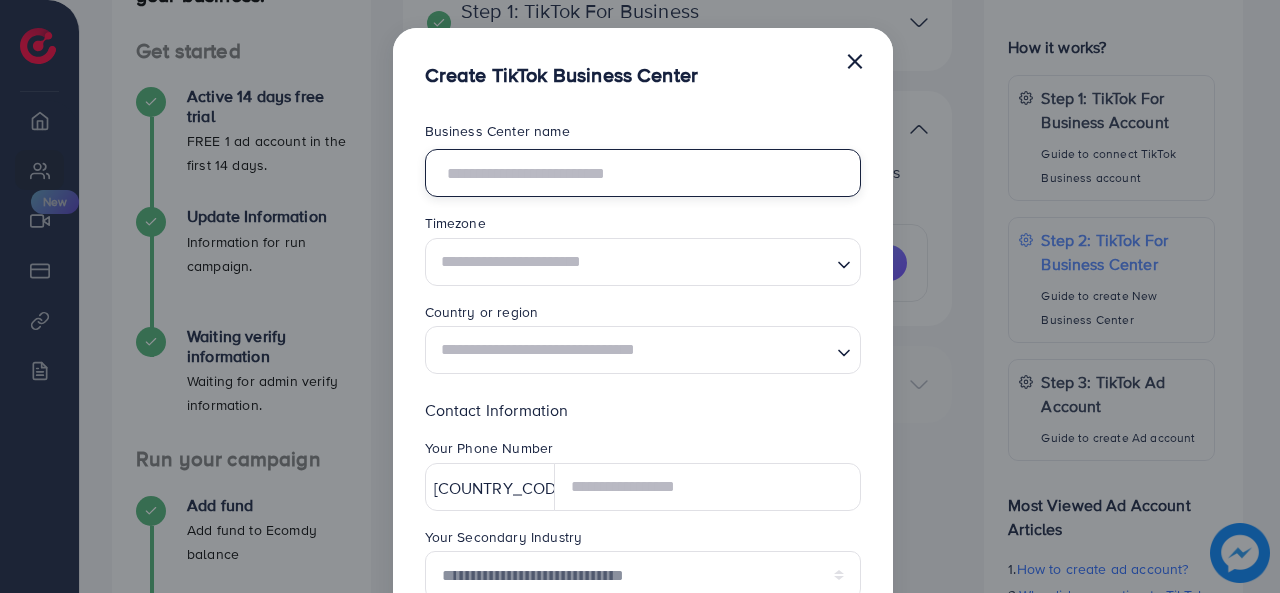 click at bounding box center (643, 173) 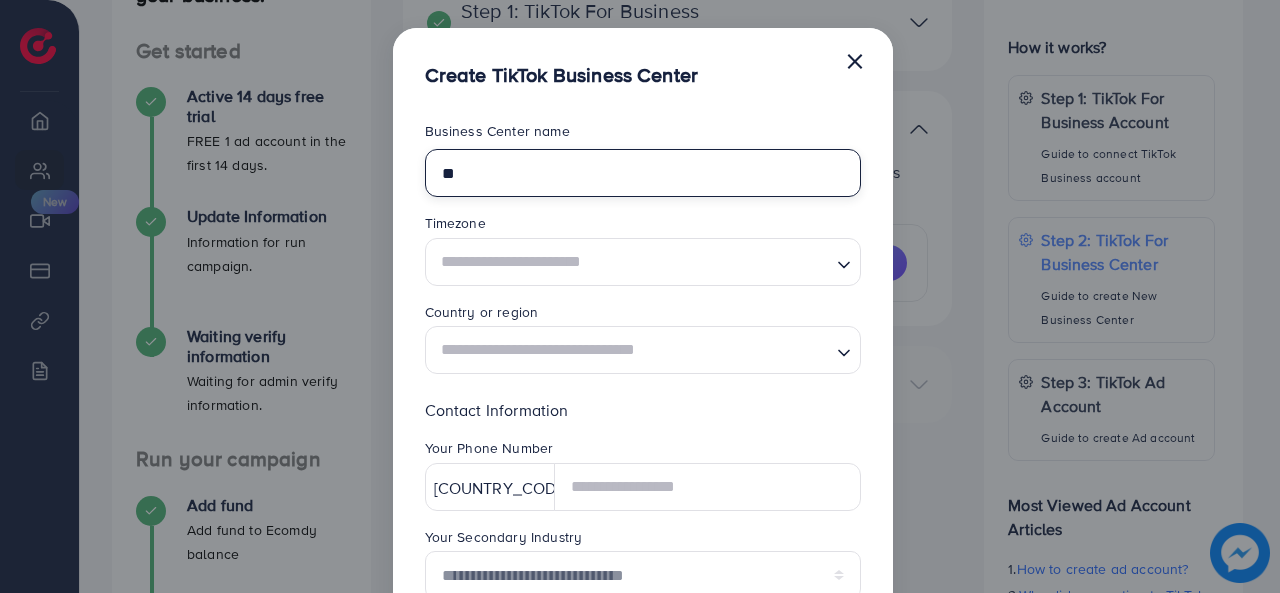 type on "*" 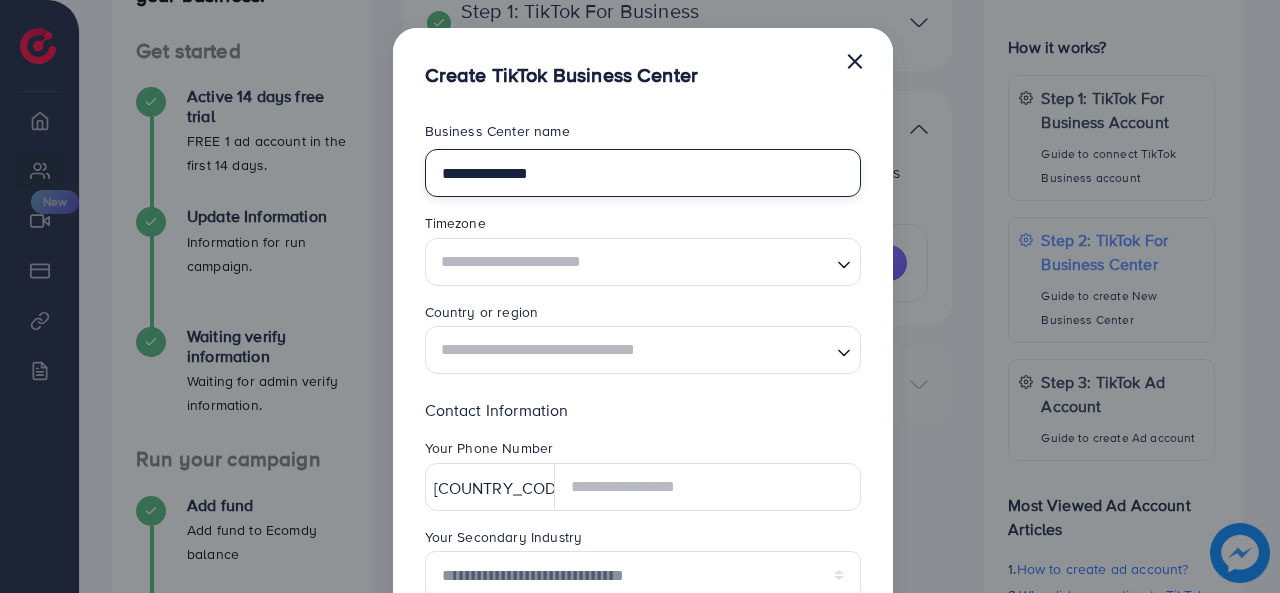 type on "**********" 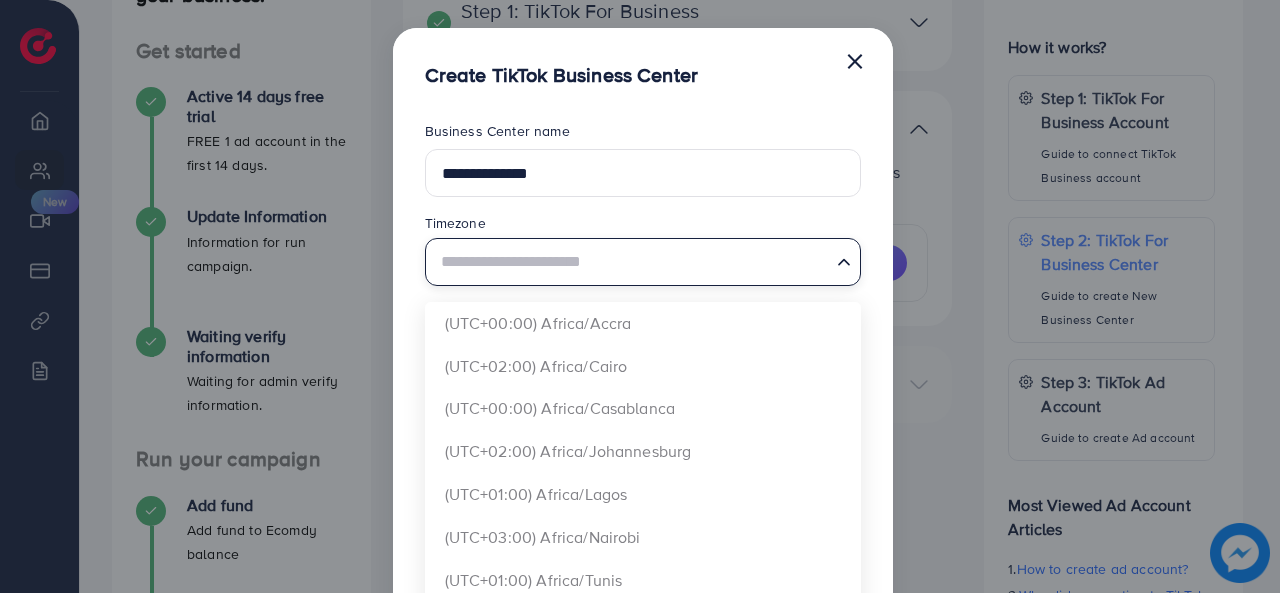 click at bounding box center (631, 261) 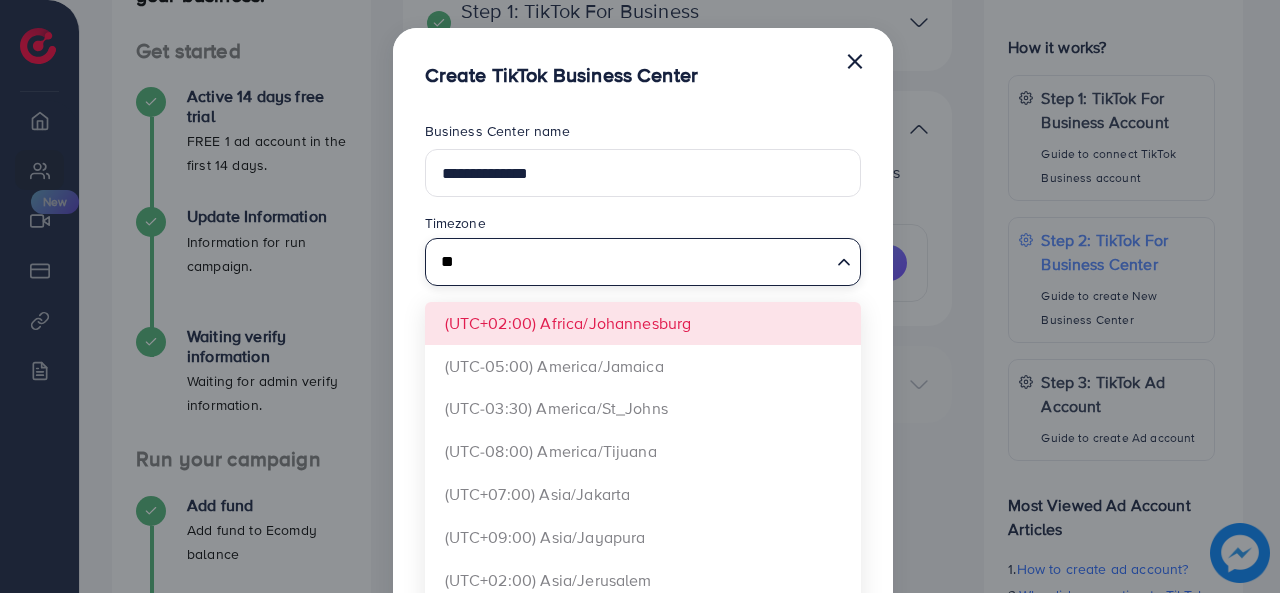 type on "*" 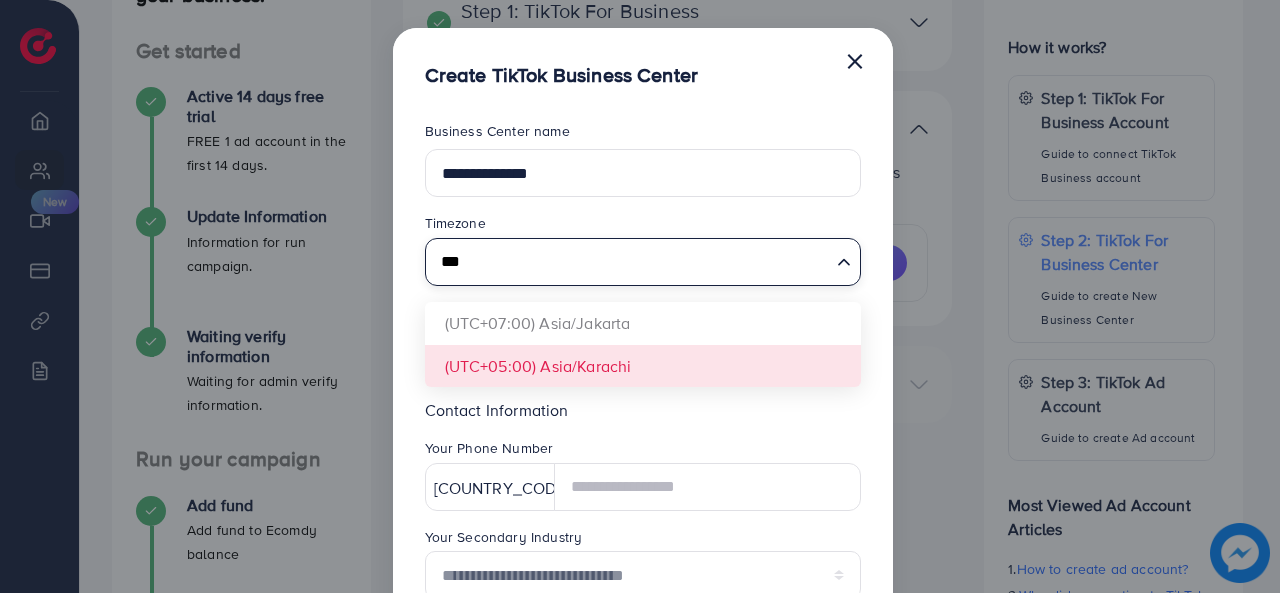 type on "***" 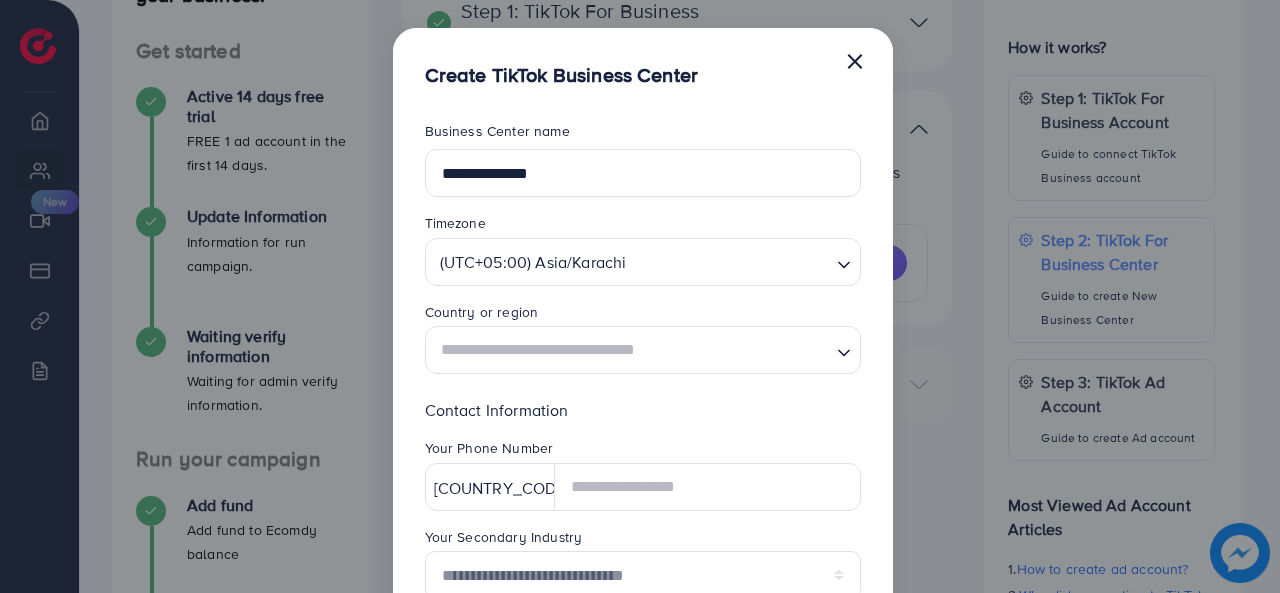 click on "**********" at bounding box center [643, 522] 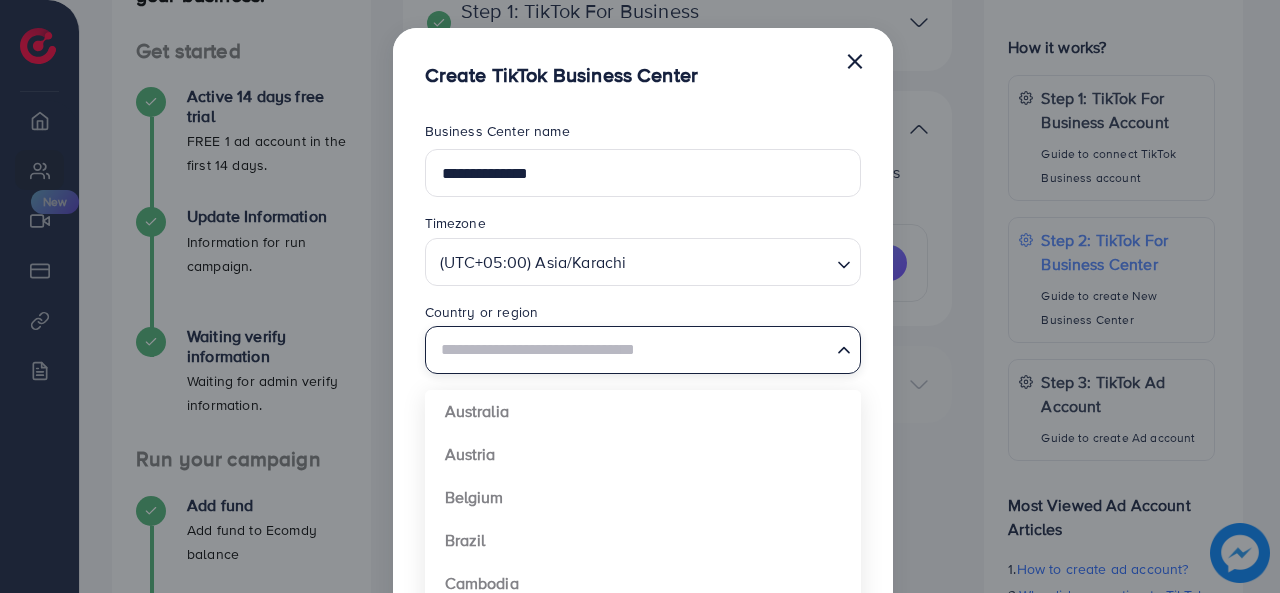 click at bounding box center [631, 350] 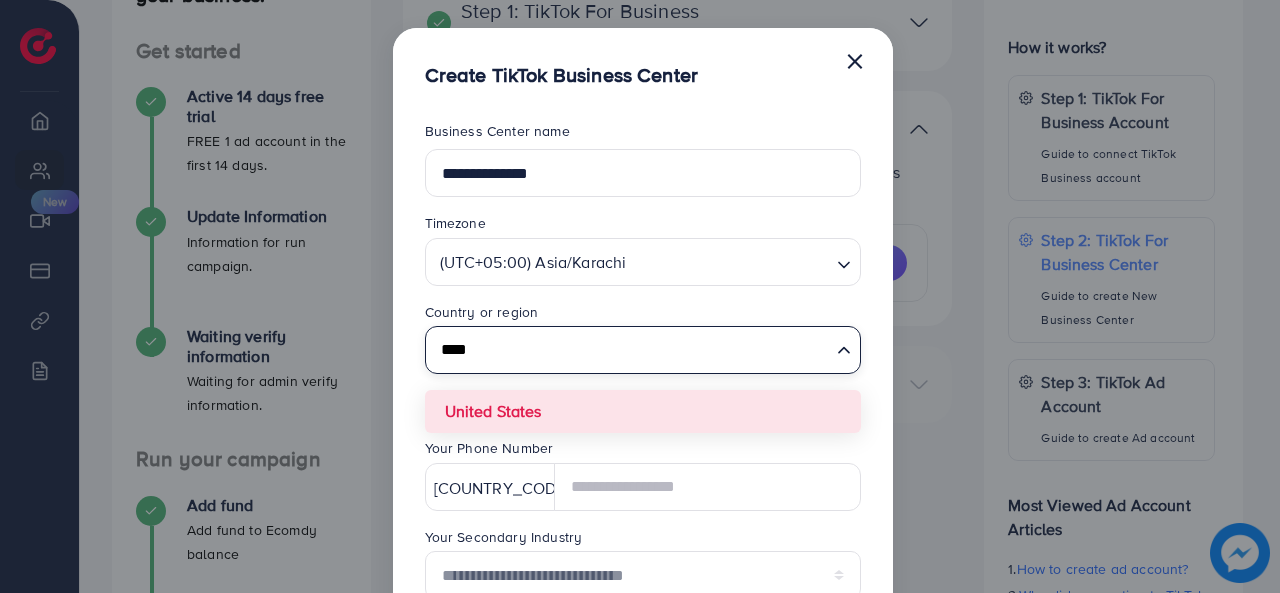 type on "****" 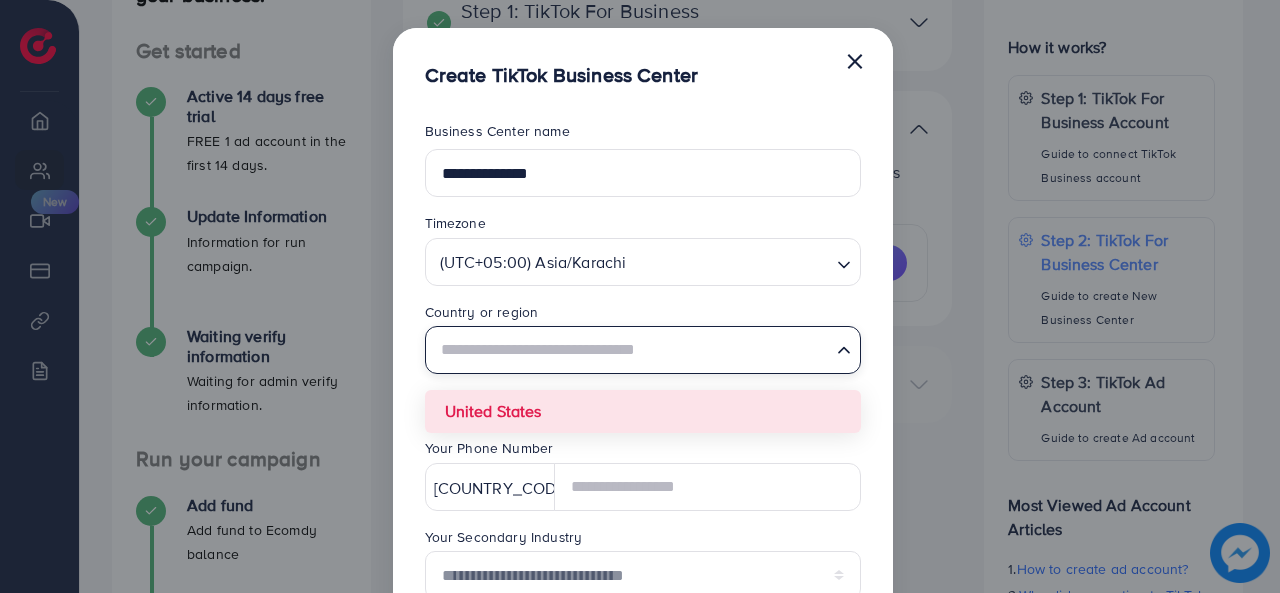 click on "**********" at bounding box center [643, 522] 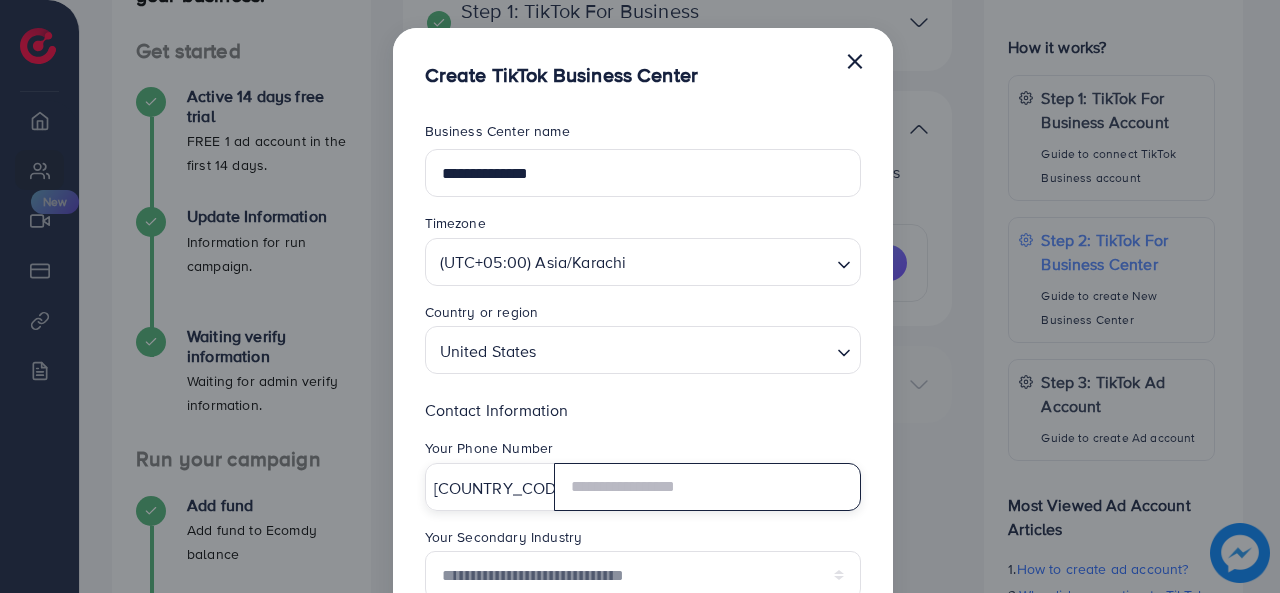 click 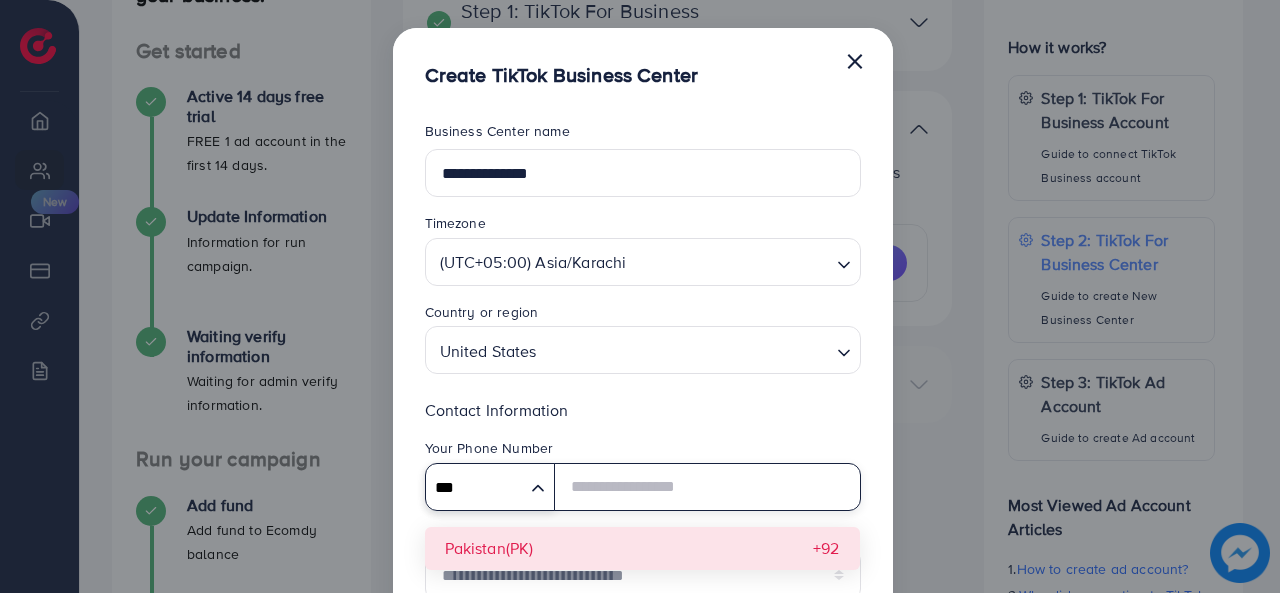 type on "***" 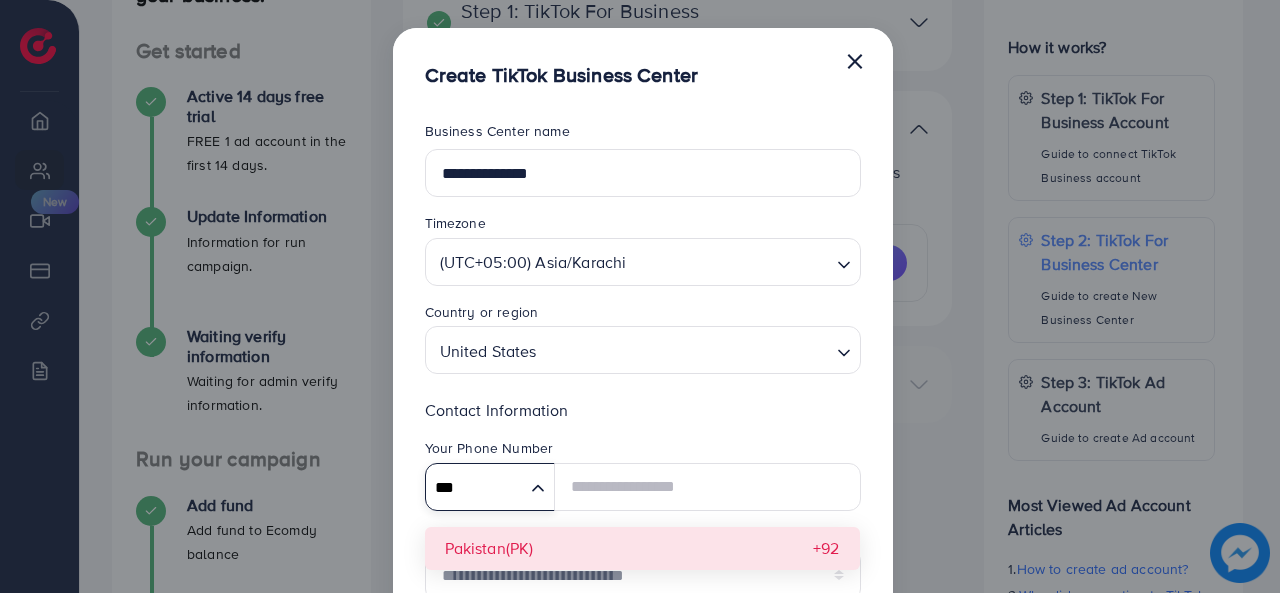 type 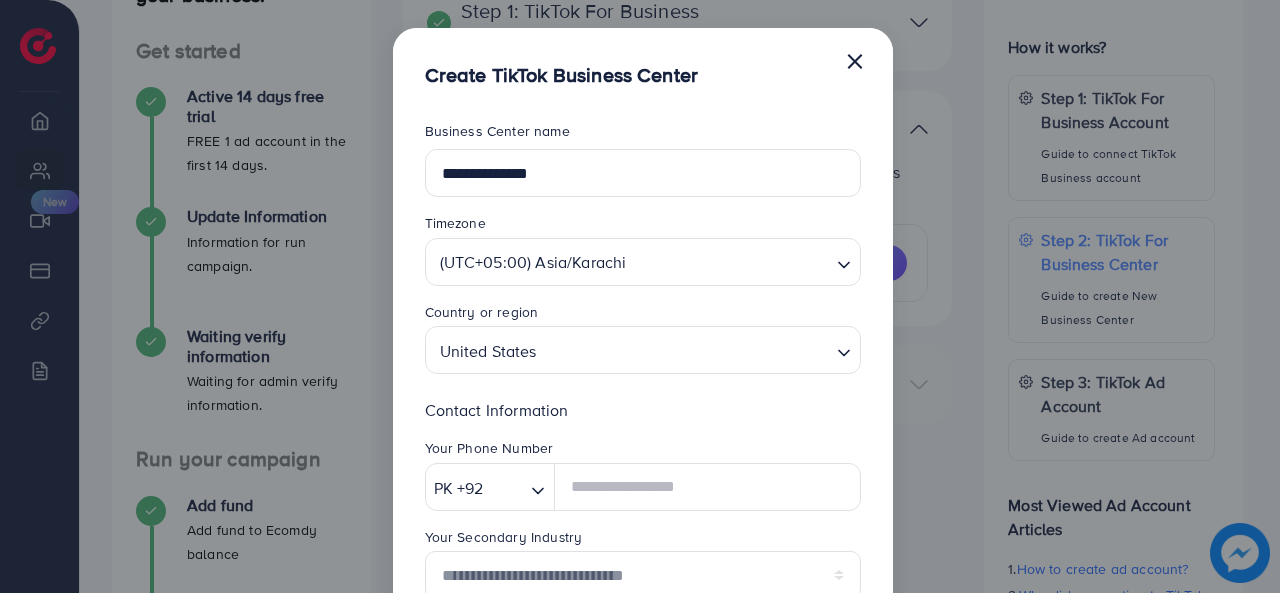 click on "**********" at bounding box center [643, 506] 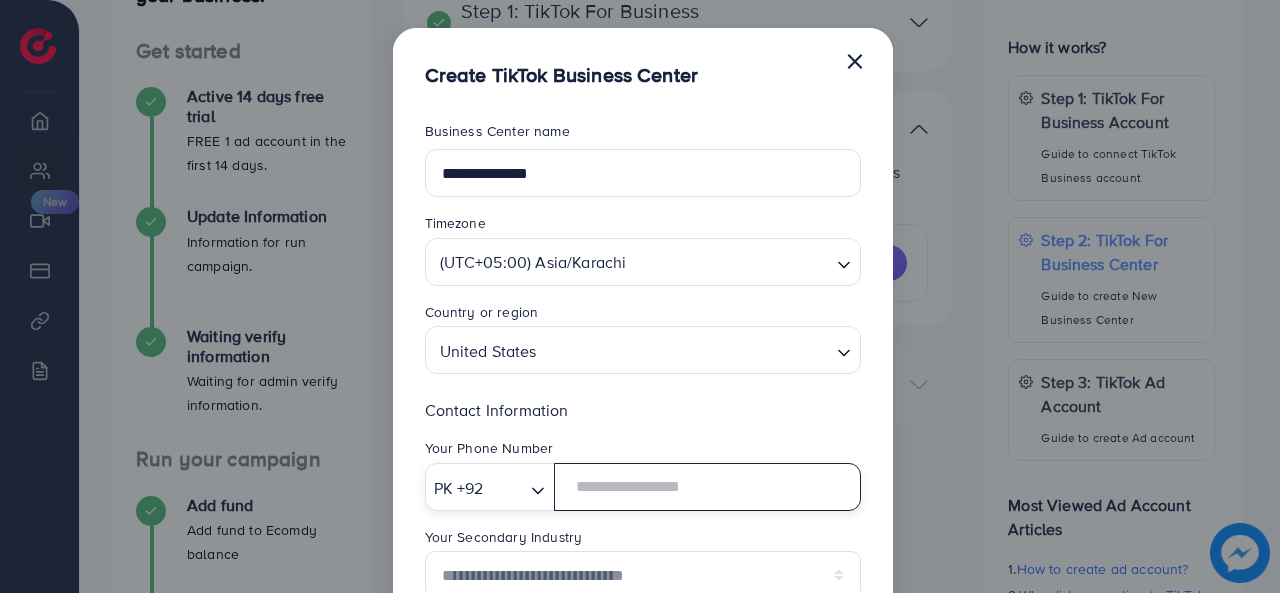 click at bounding box center [707, 487] 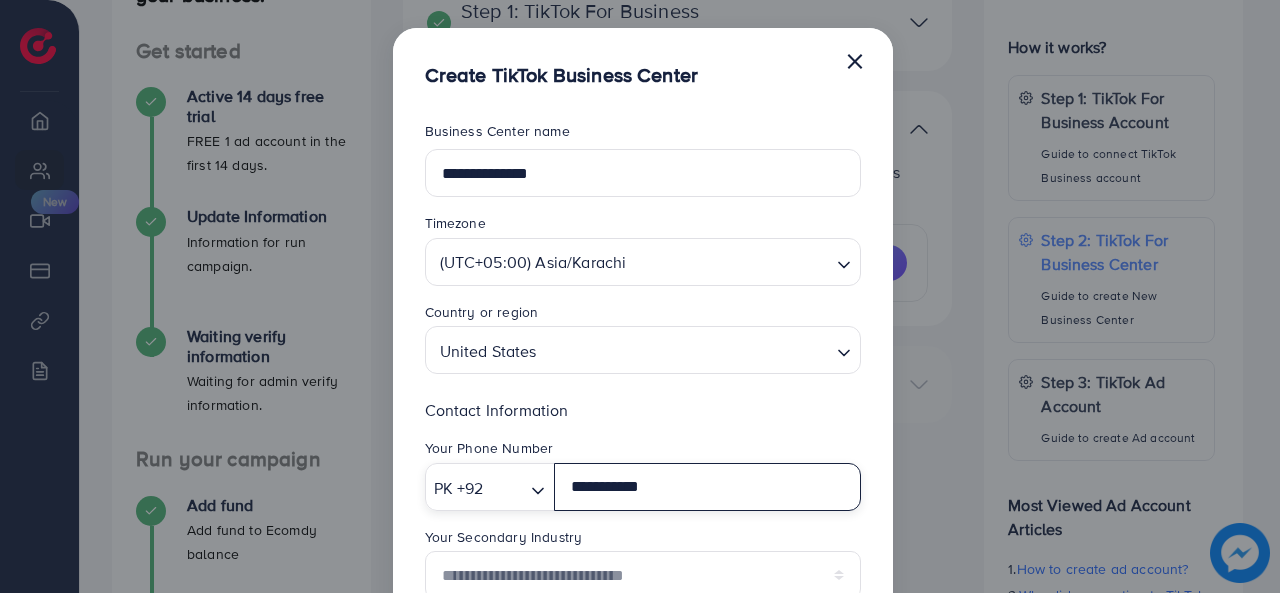type on "**********" 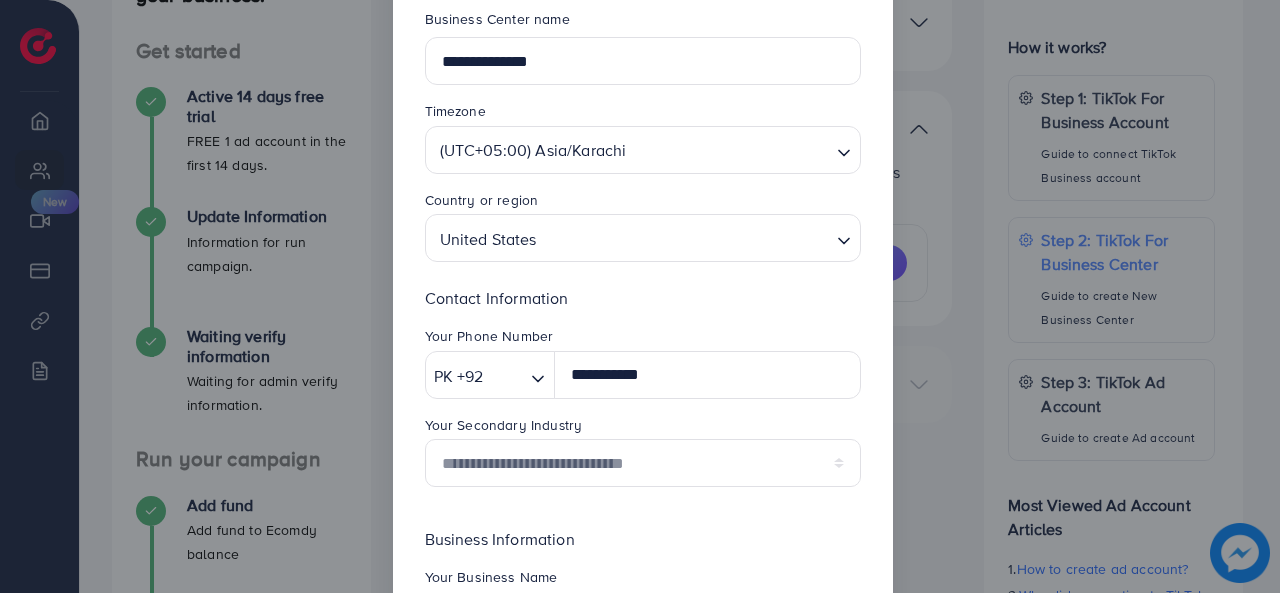 scroll, scrollTop: 144, scrollLeft: 0, axis: vertical 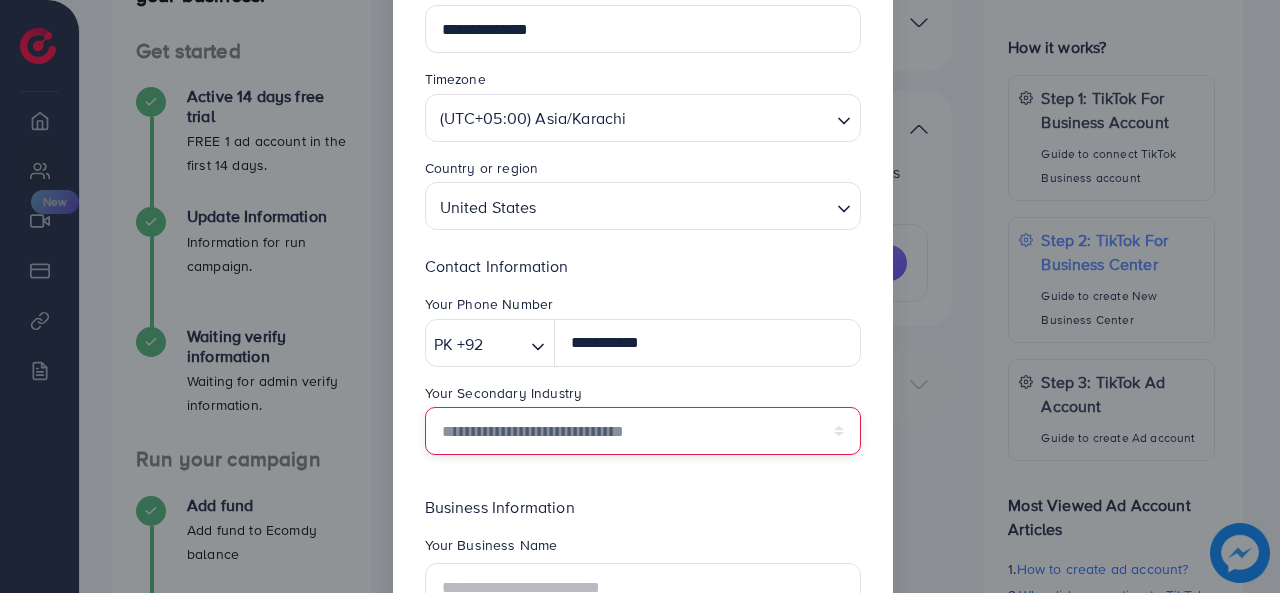 click on "**********" at bounding box center (643, 431) 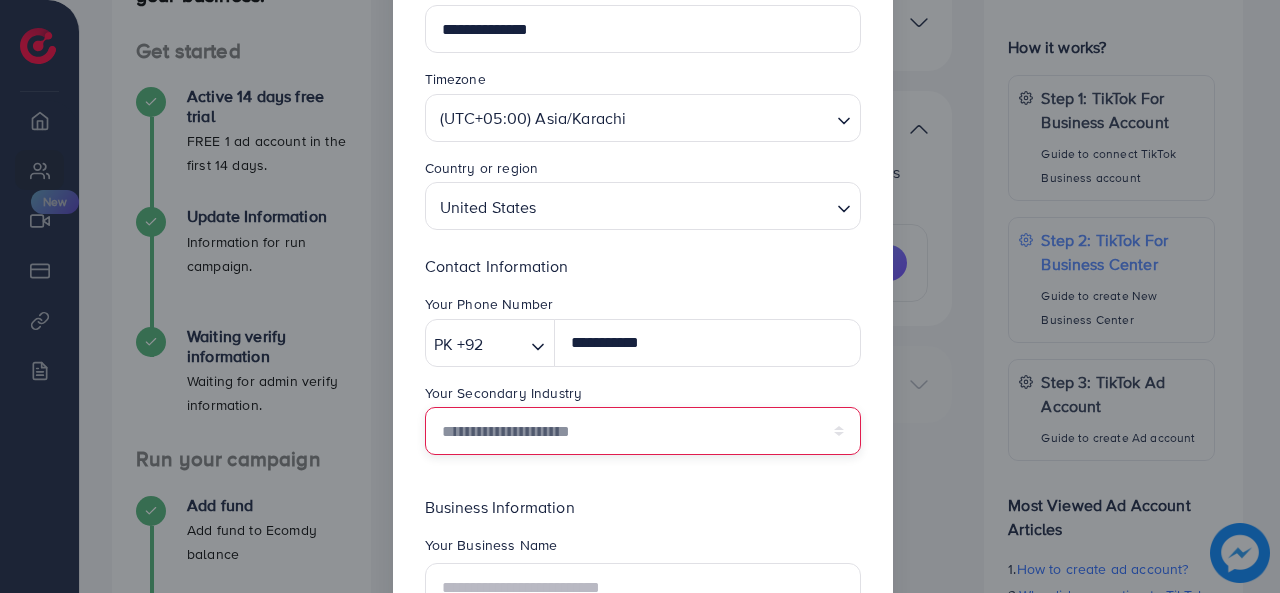 click on "**********" at bounding box center [643, 431] 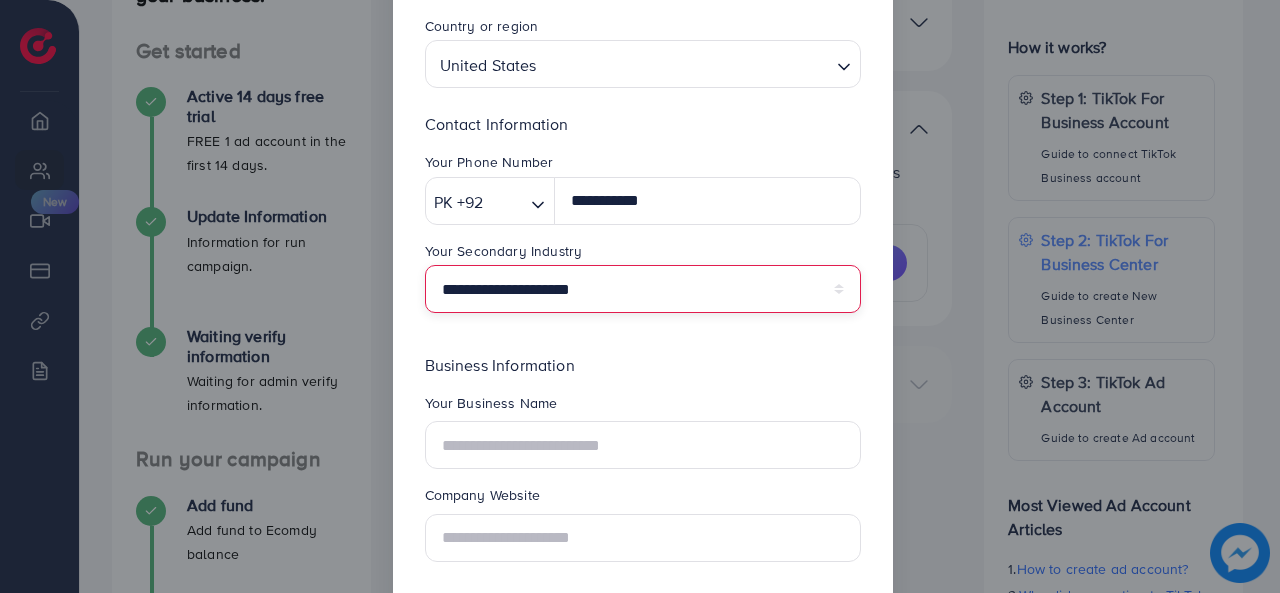 scroll, scrollTop: 305, scrollLeft: 0, axis: vertical 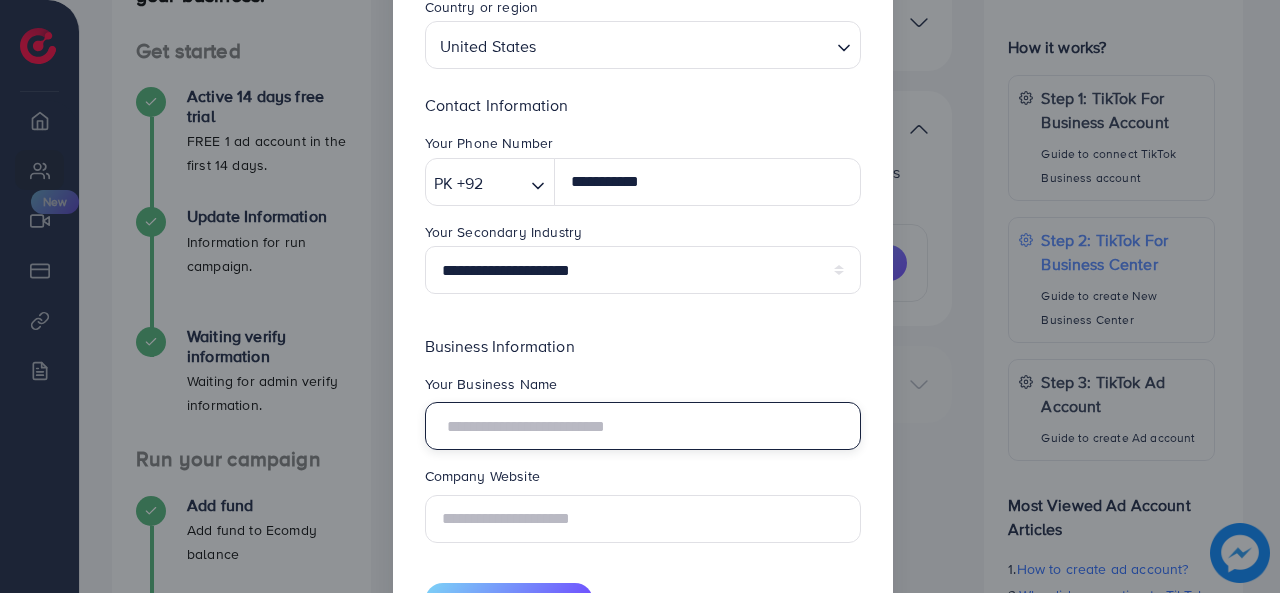 click at bounding box center (643, 426) 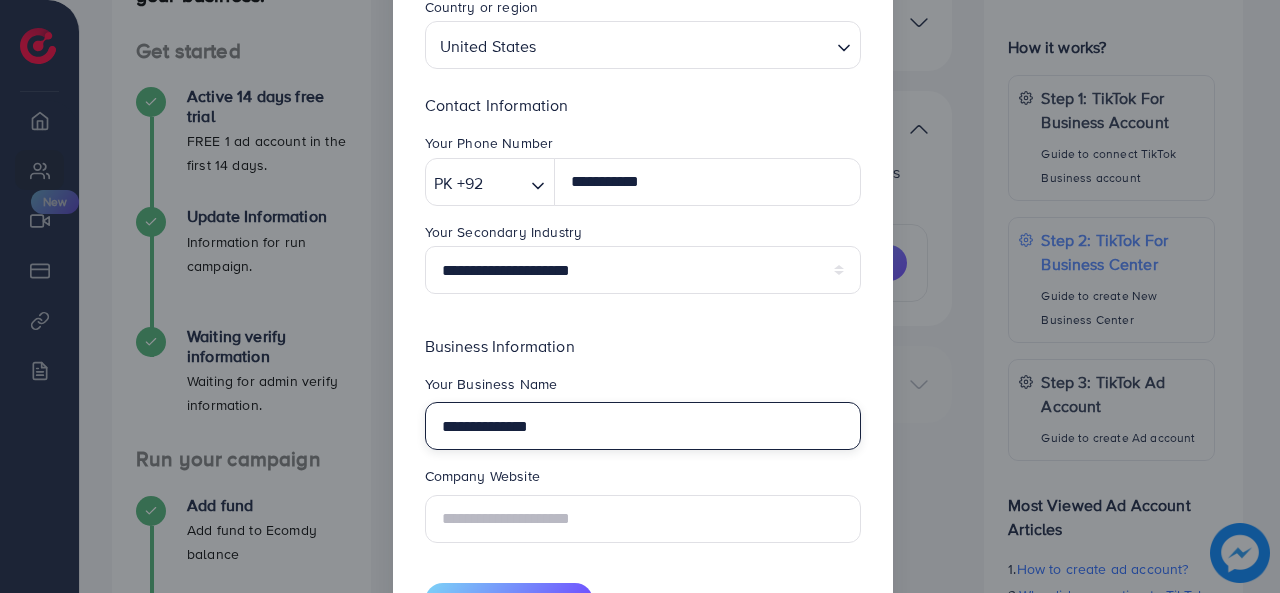 type on "**********" 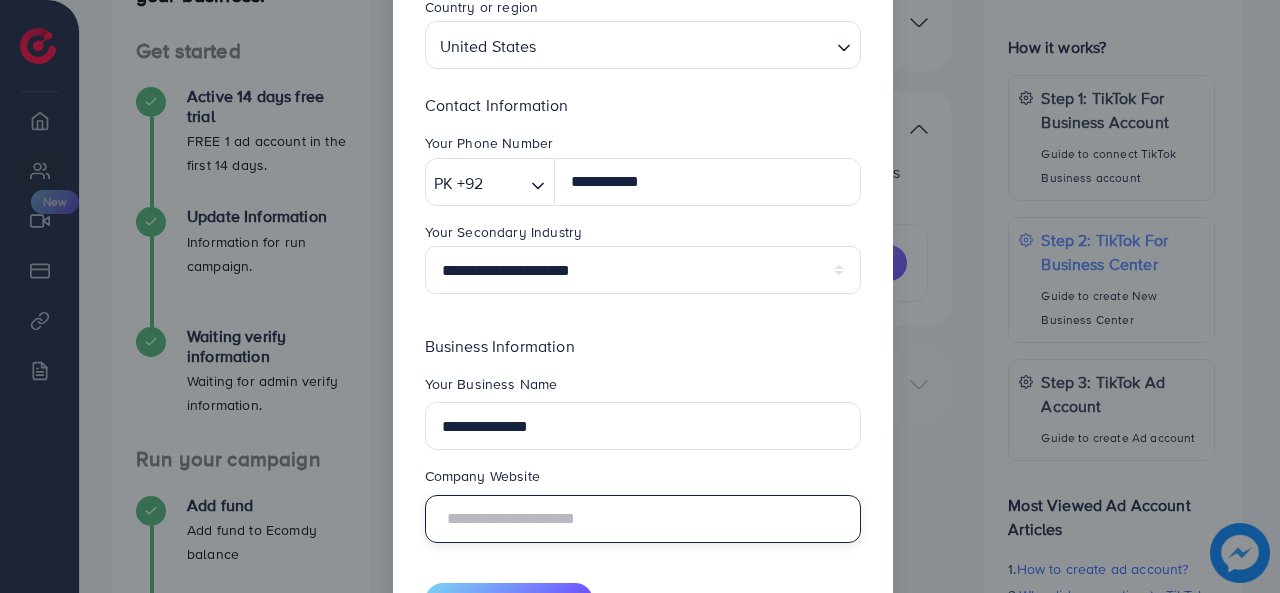 click at bounding box center [643, 519] 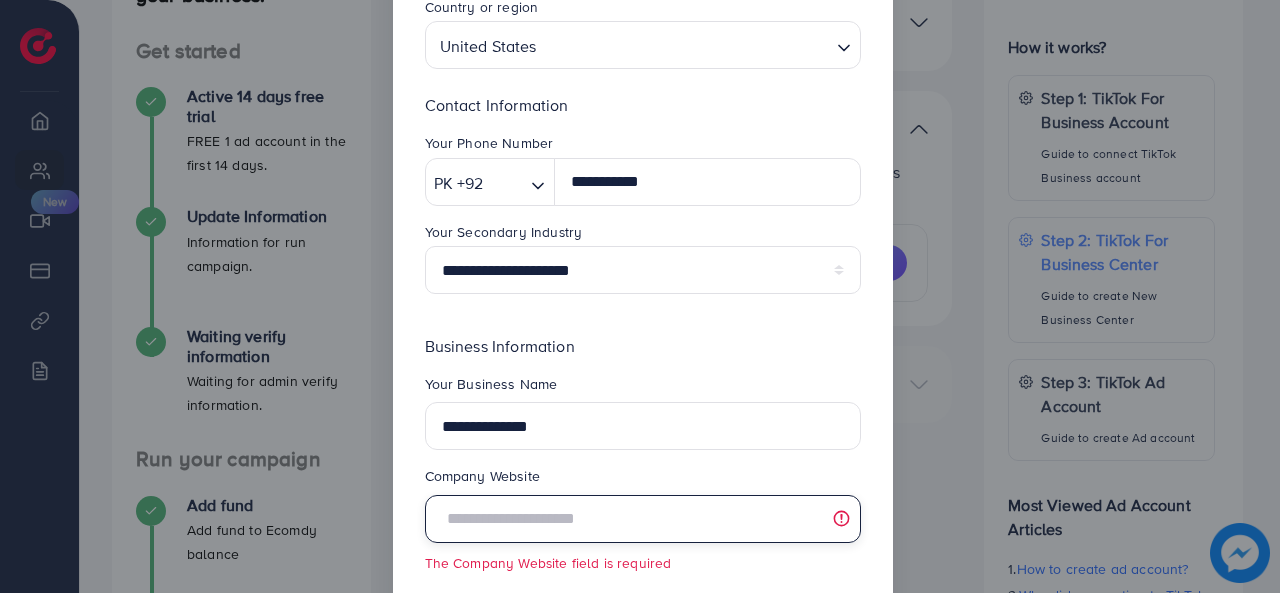 click at bounding box center [643, 519] 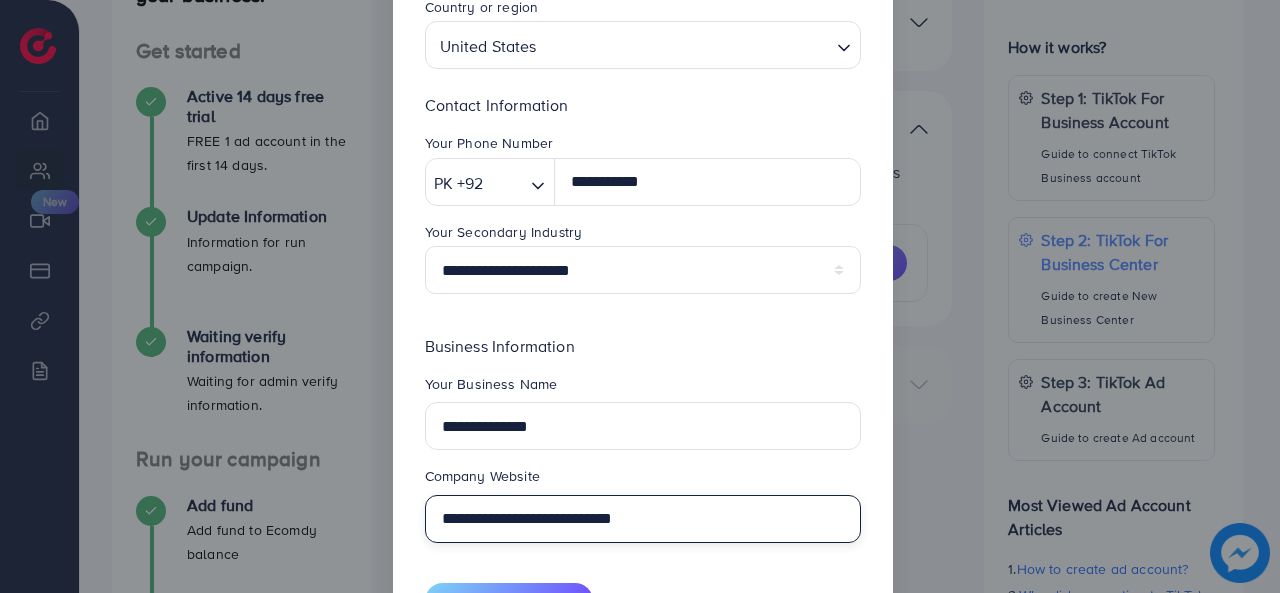 scroll, scrollTop: 390, scrollLeft: 0, axis: vertical 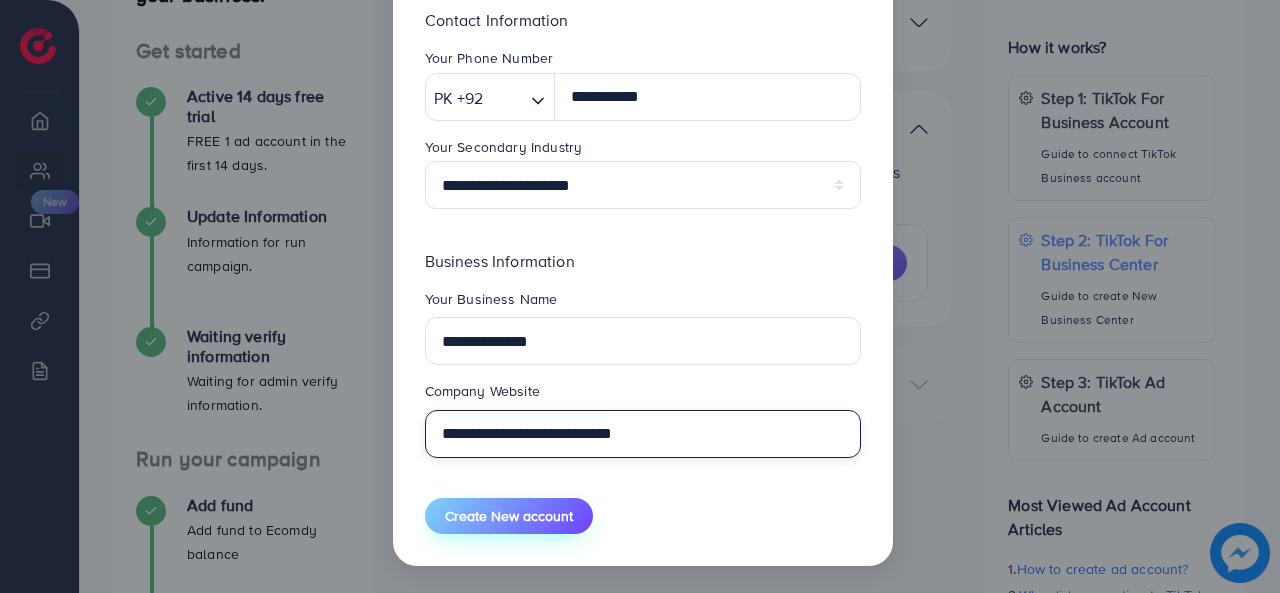 type on "**********" 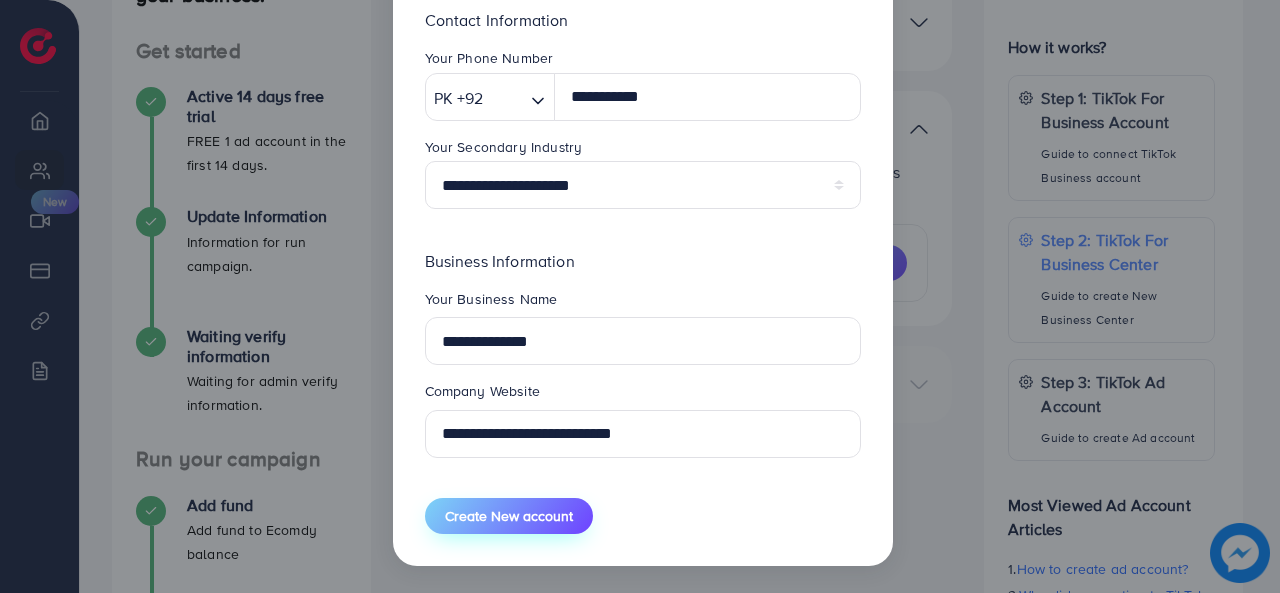 click on "Create New account" at bounding box center [509, 516] 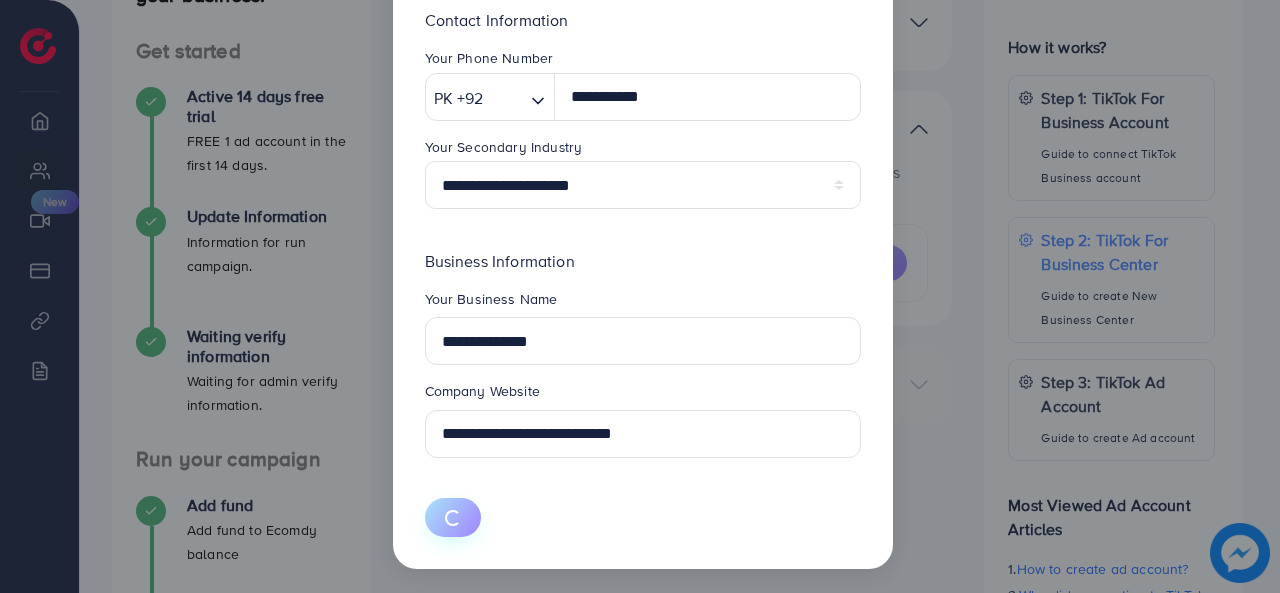 type 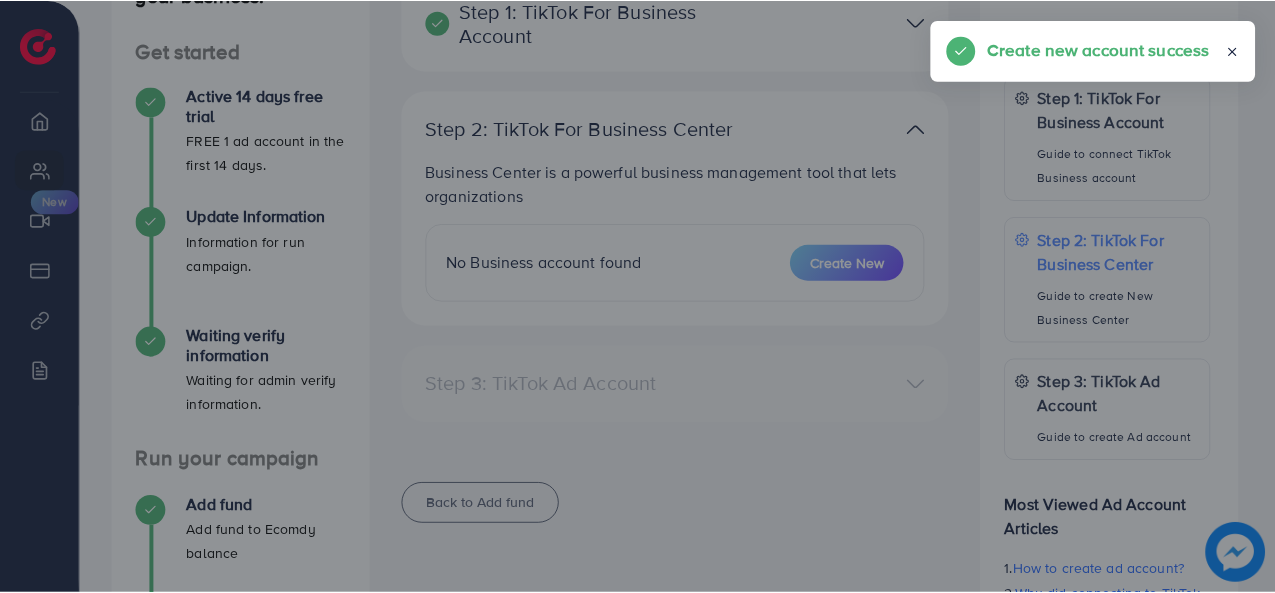 scroll, scrollTop: 244, scrollLeft: 0, axis: vertical 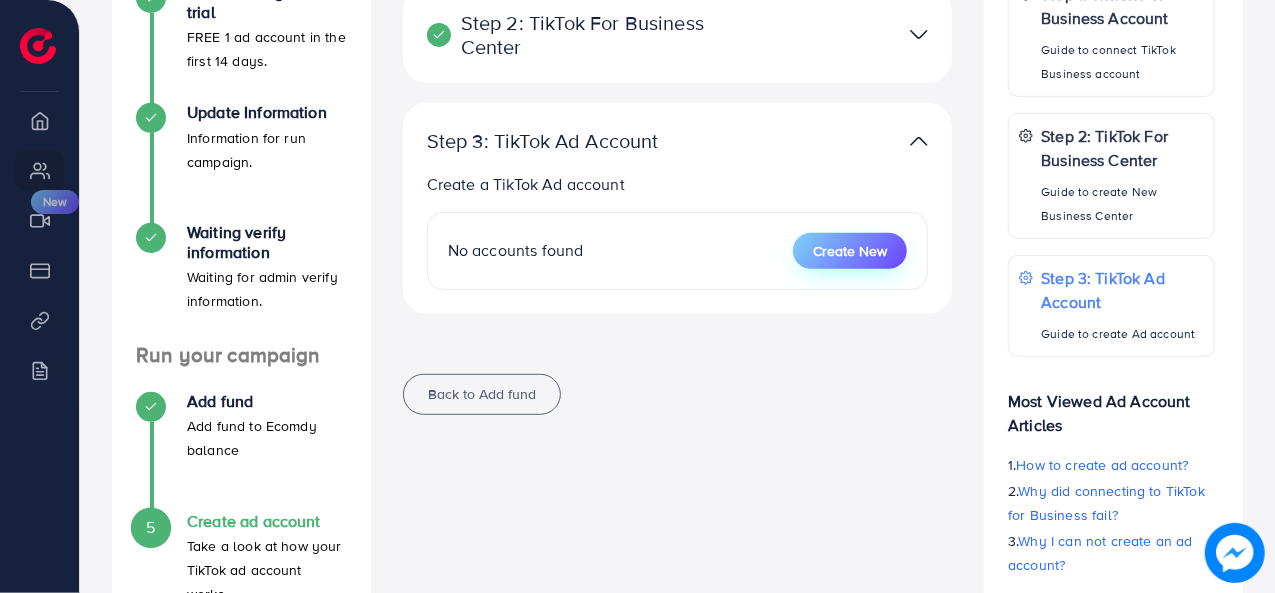 click on "Create New" at bounding box center [850, 251] 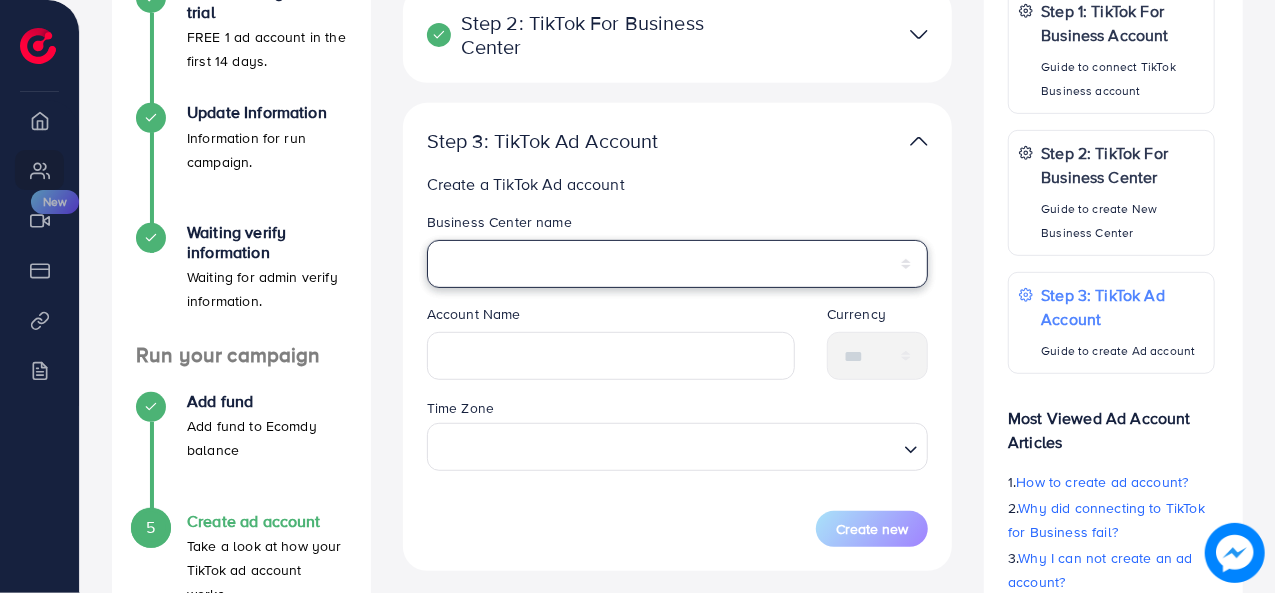 click on "**********" at bounding box center (678, 264) 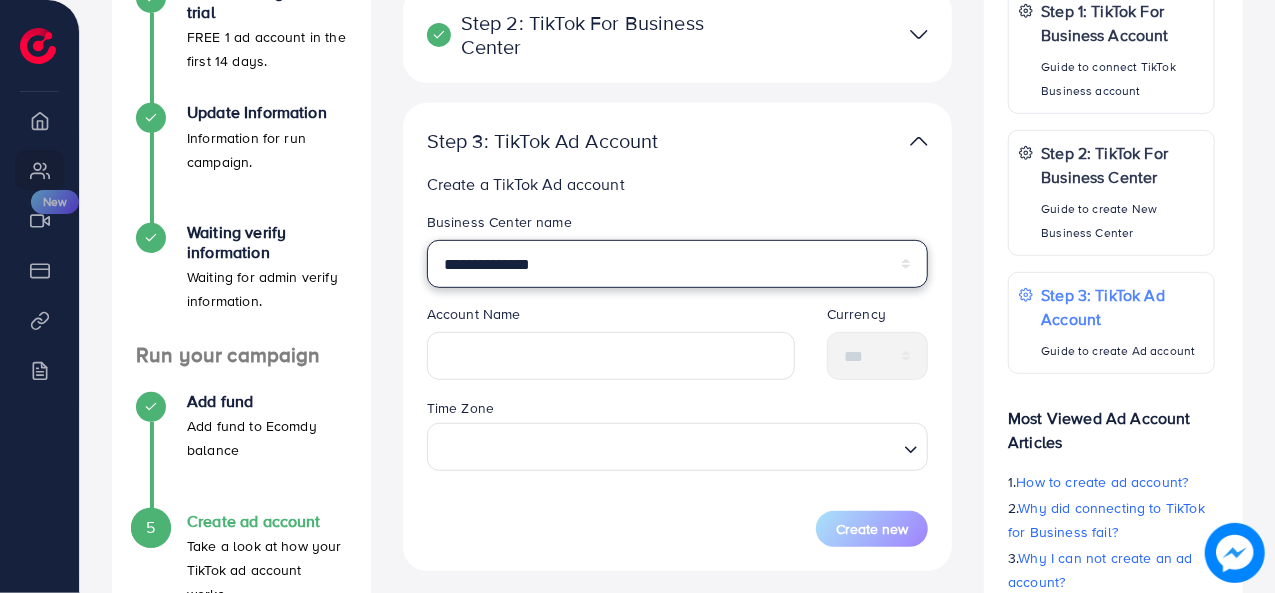 click on "**********" at bounding box center (678, 264) 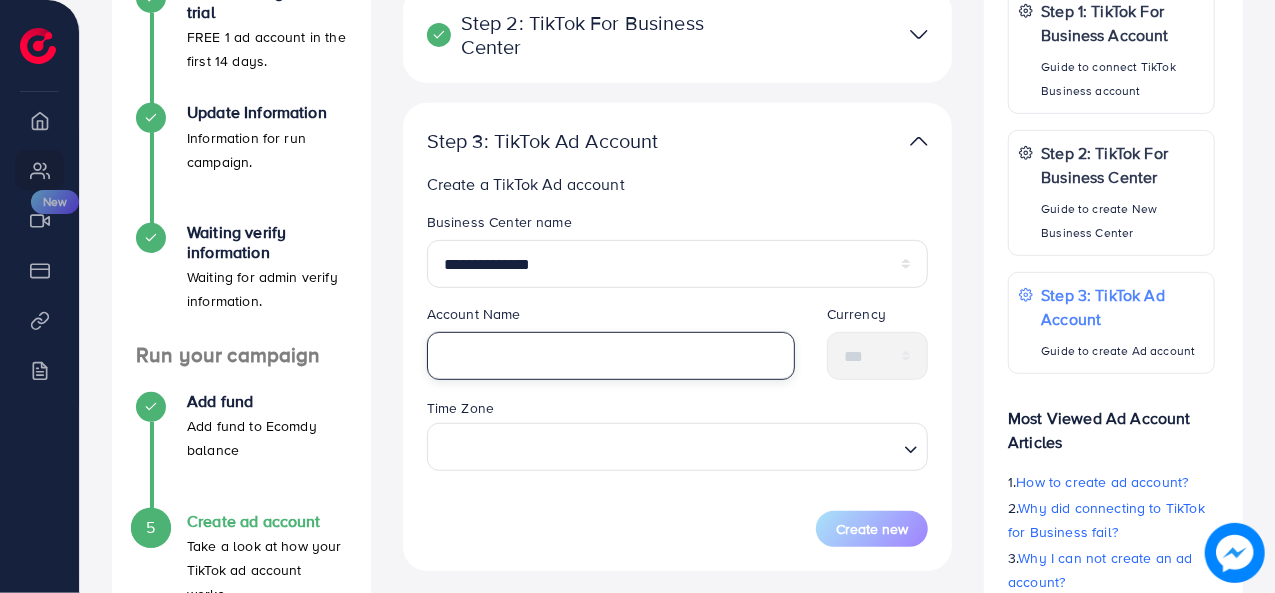 click at bounding box center (611, 356) 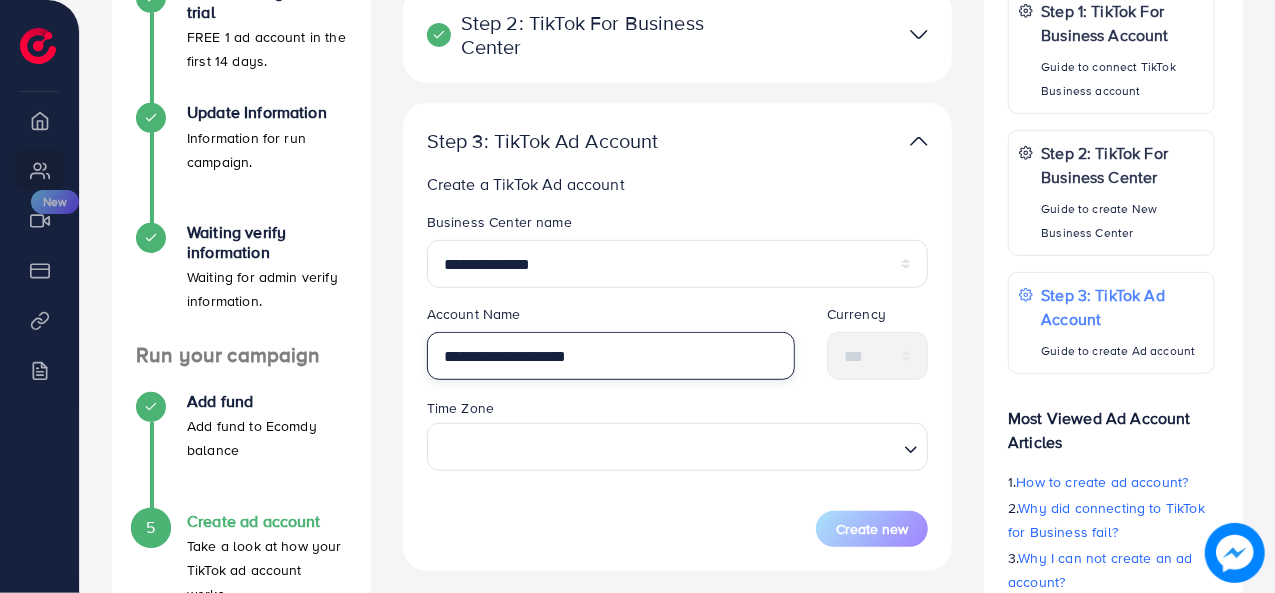 type on "**********" 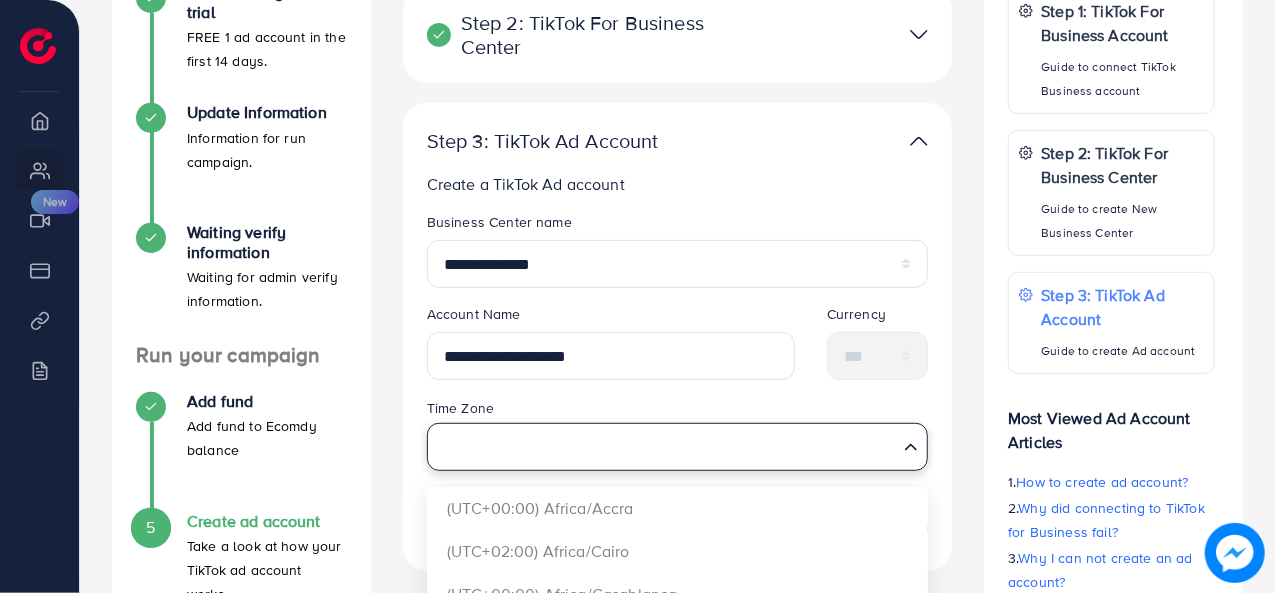 click at bounding box center [666, 446] 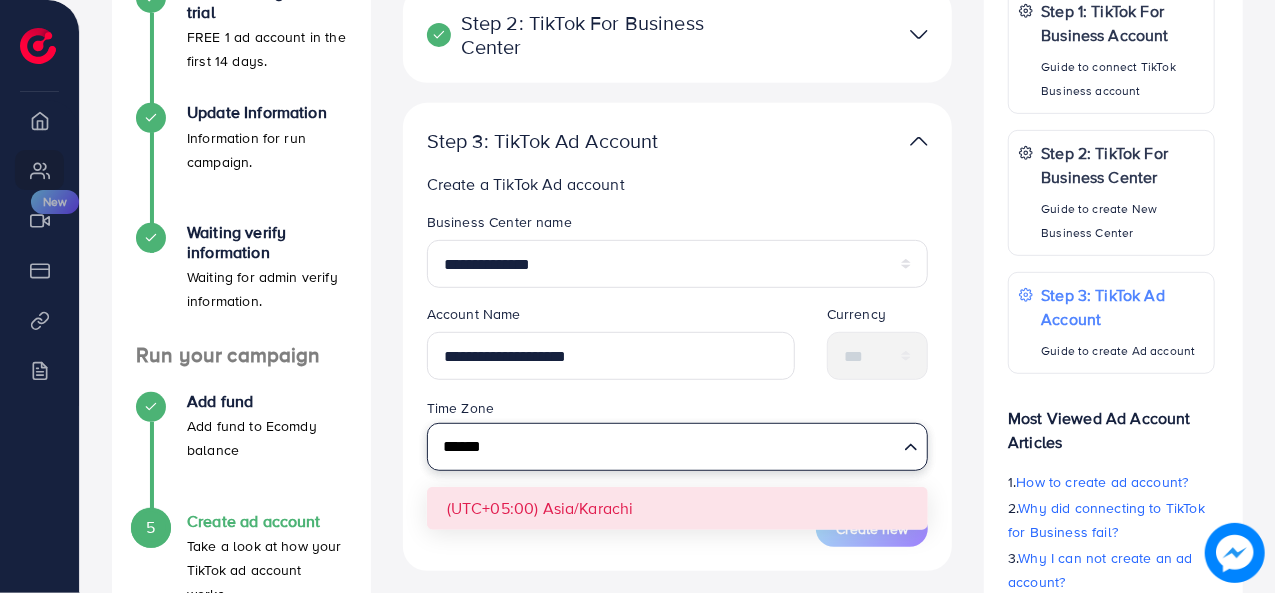 type on "******" 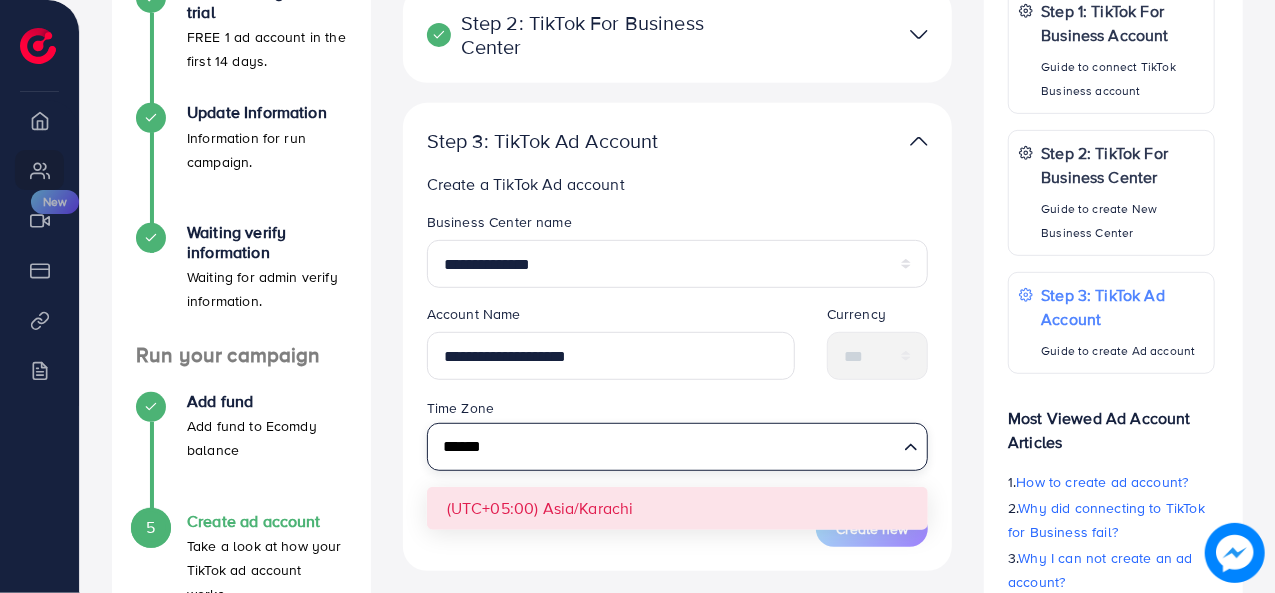 type 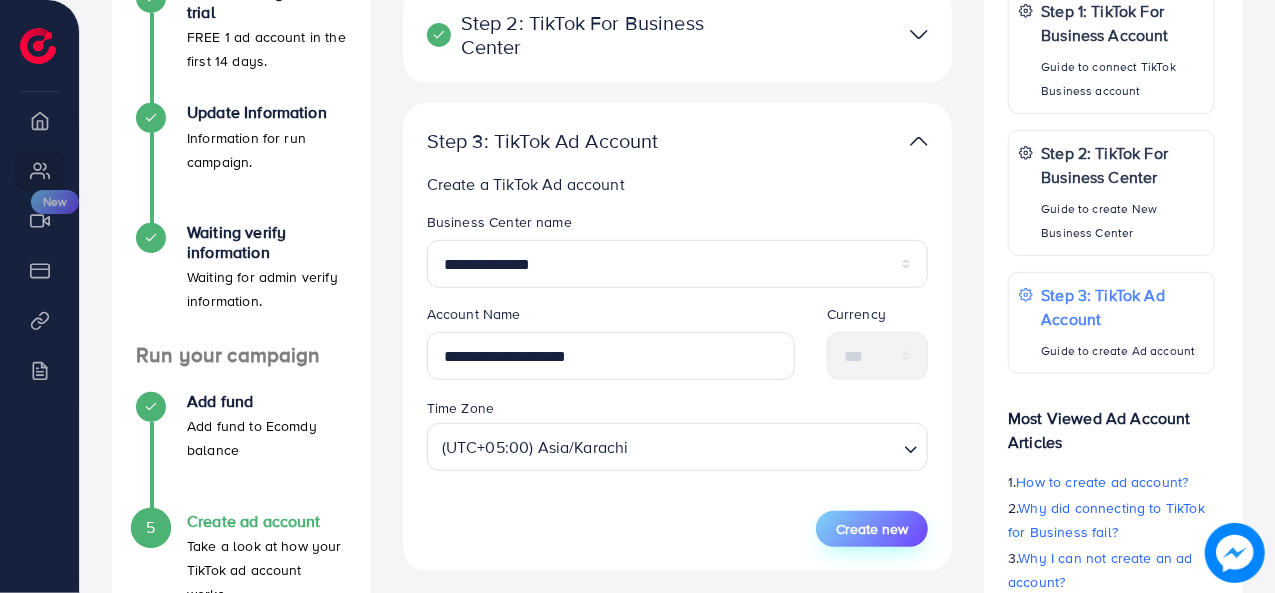 click on "Create new" at bounding box center [872, 529] 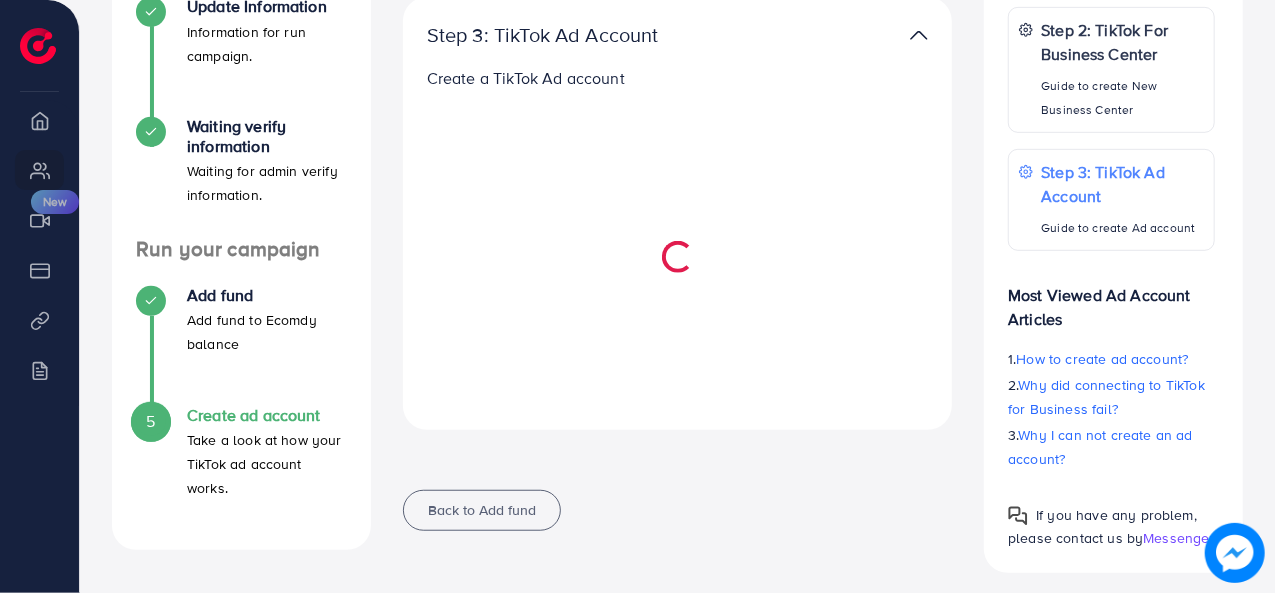scroll, scrollTop: 524, scrollLeft: 0, axis: vertical 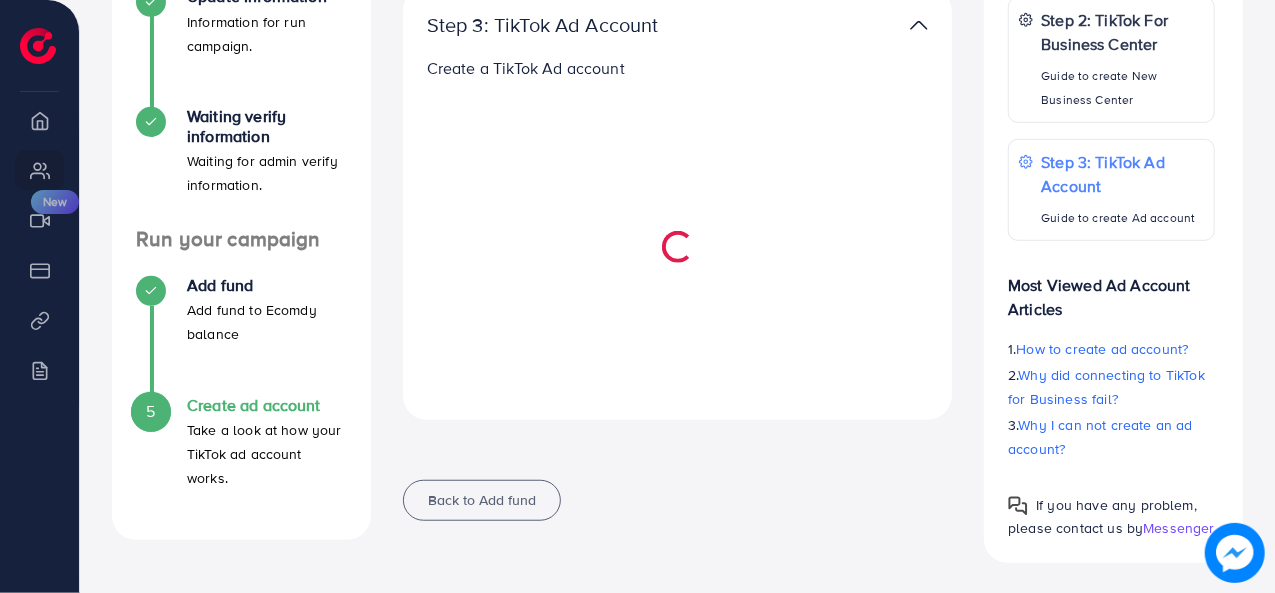 select 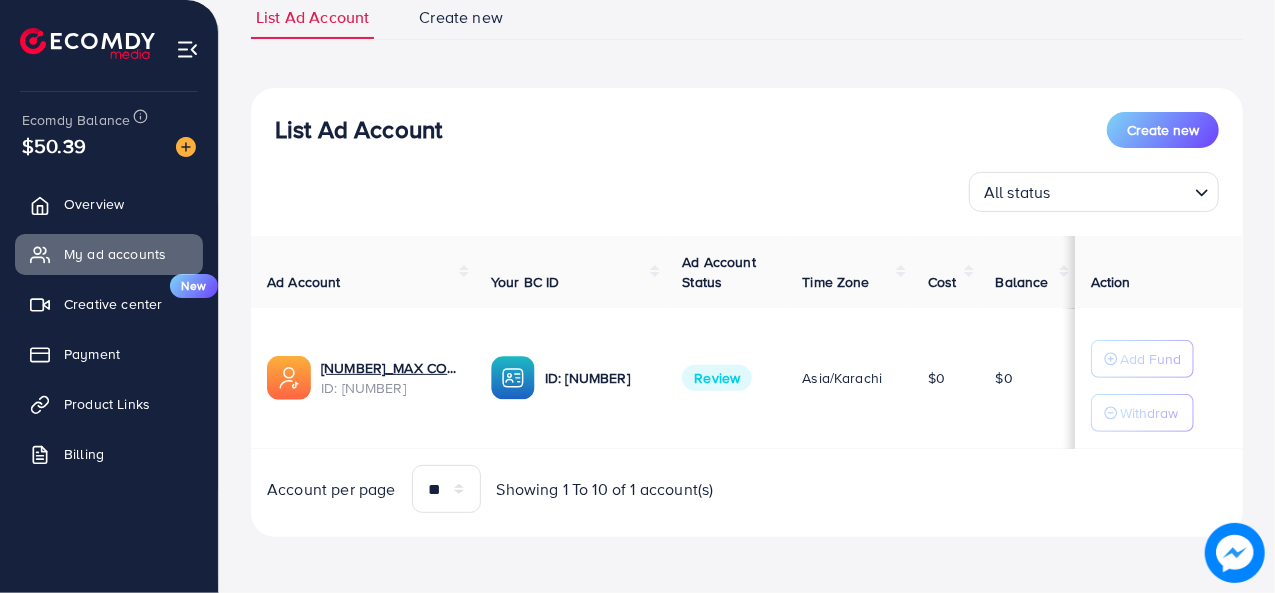 select 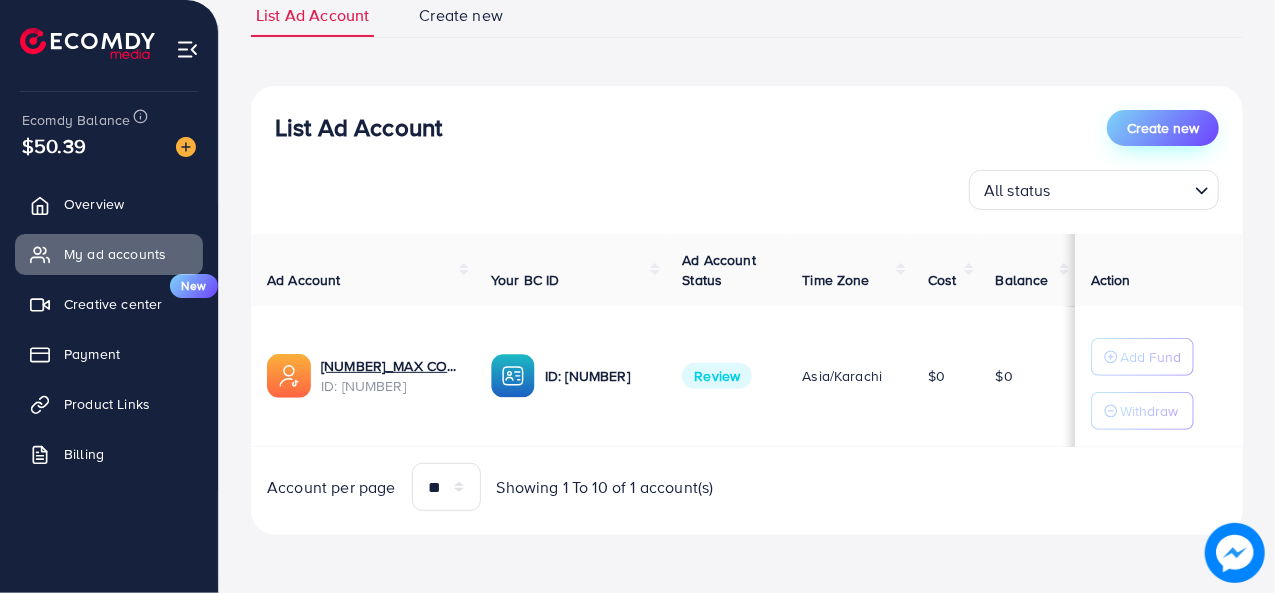 click on "Create new" at bounding box center (1163, 128) 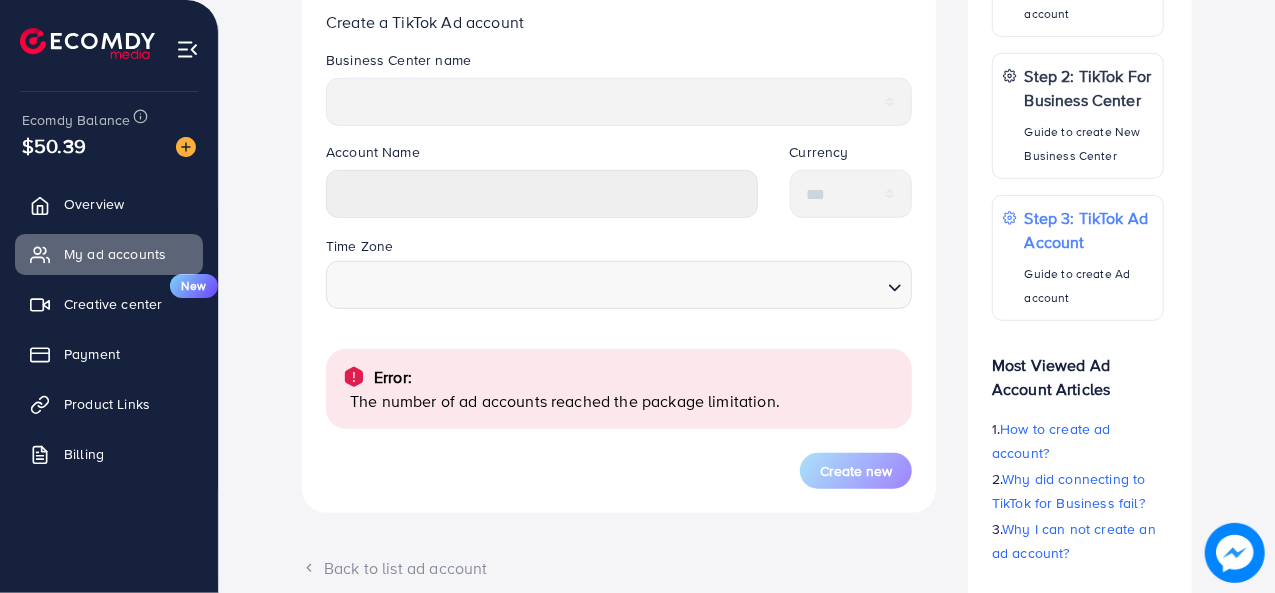 scroll, scrollTop: 498, scrollLeft: 0, axis: vertical 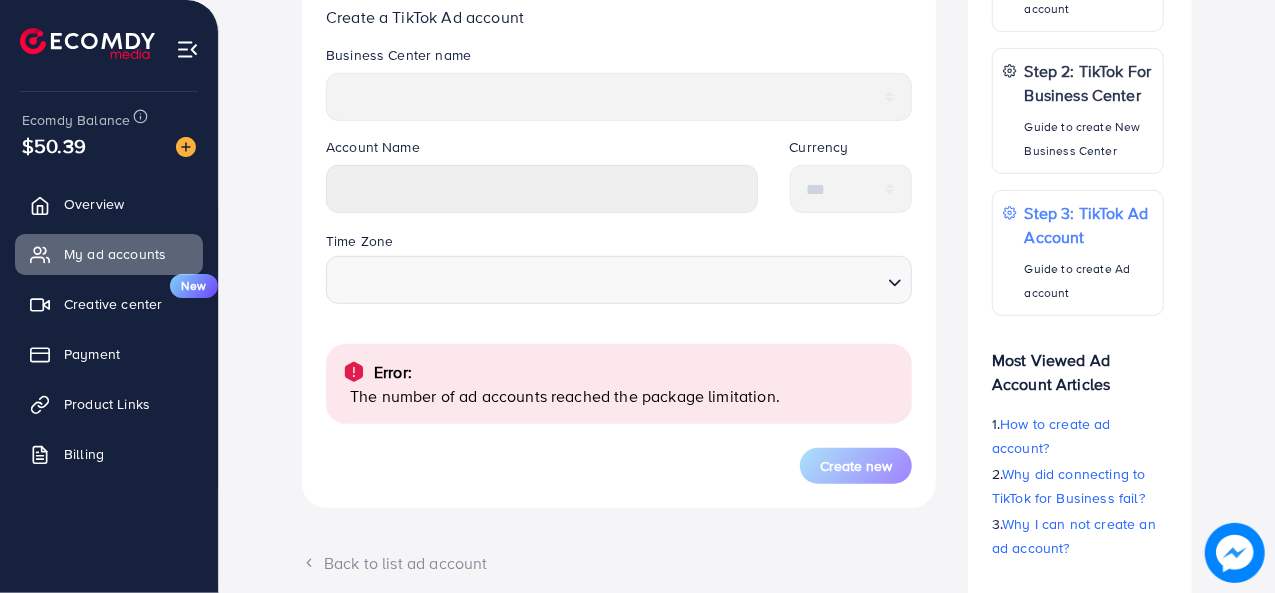 click on "The number of ad accounts reached the package limitation." at bounding box center [623, 396] 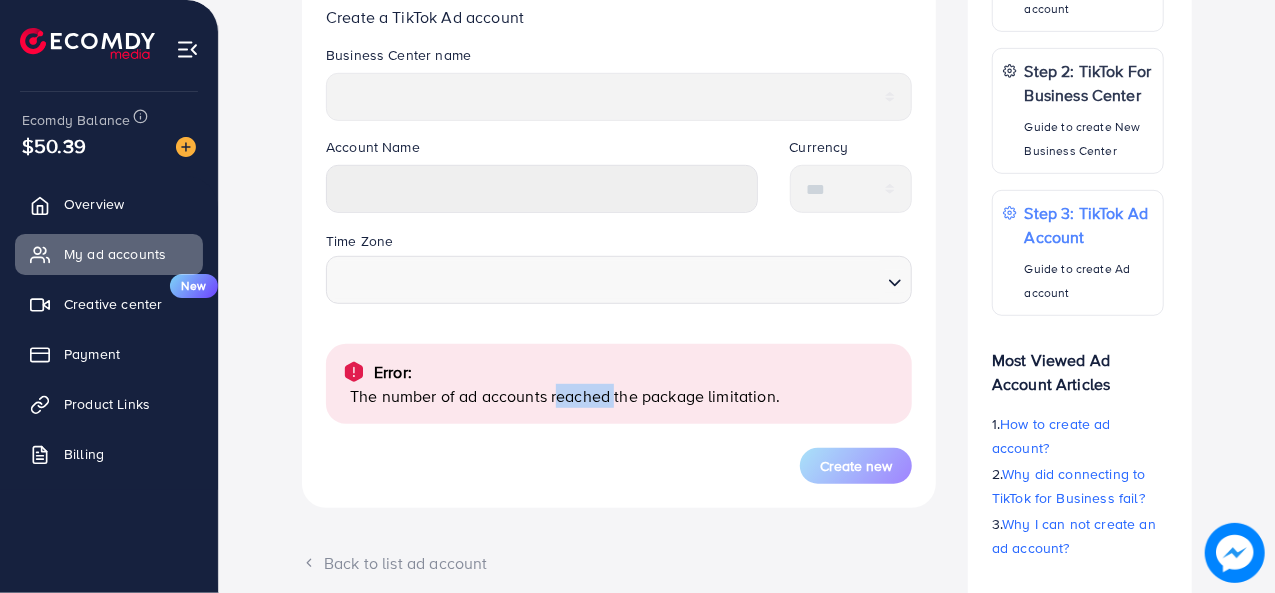 click on "The number of ad accounts reached the package limitation." at bounding box center [623, 396] 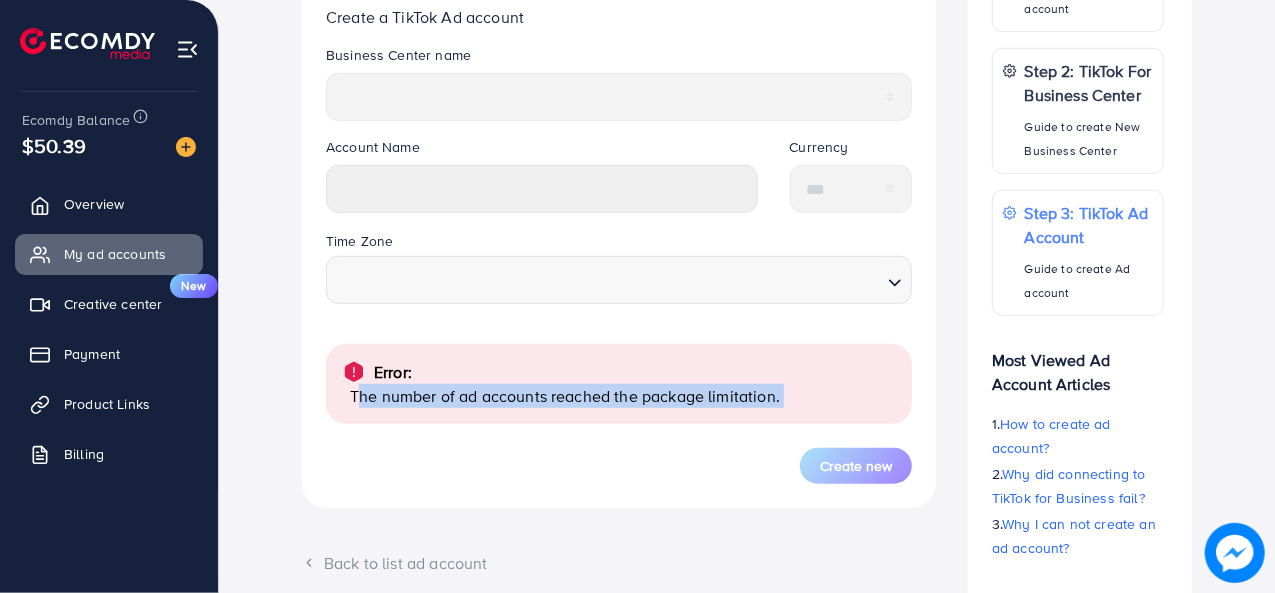 click on "The number of ad accounts reached the package limitation." at bounding box center [623, 396] 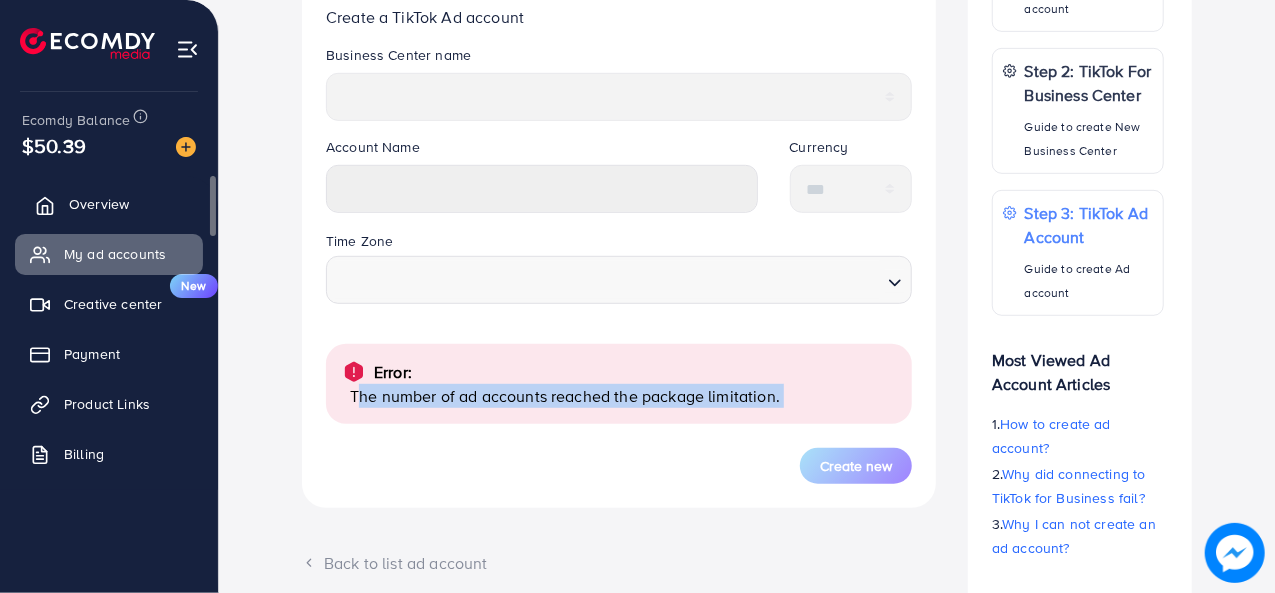 click on "Overview" at bounding box center (99, 204) 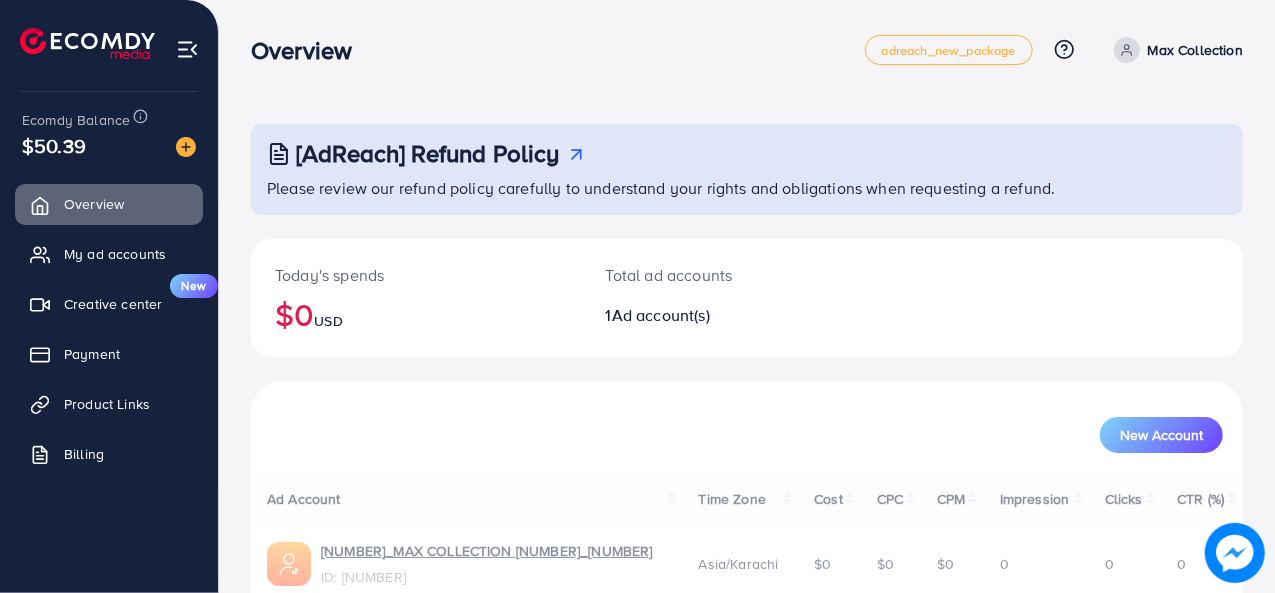 scroll, scrollTop: 94, scrollLeft: 0, axis: vertical 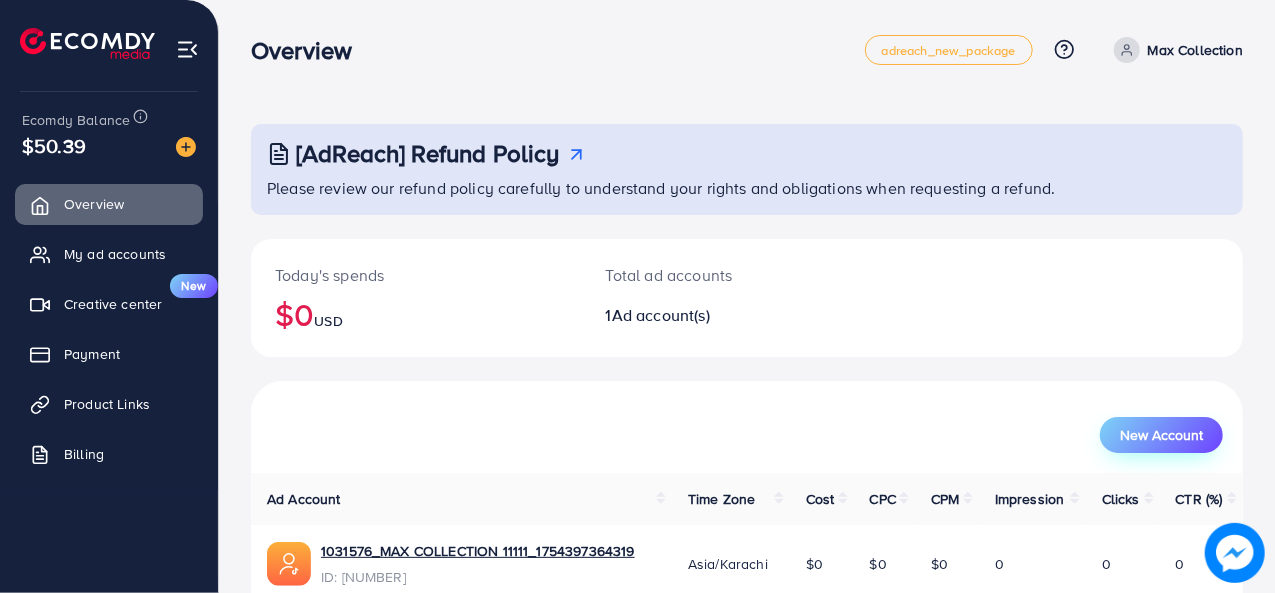 click on "New Account" at bounding box center [1161, 435] 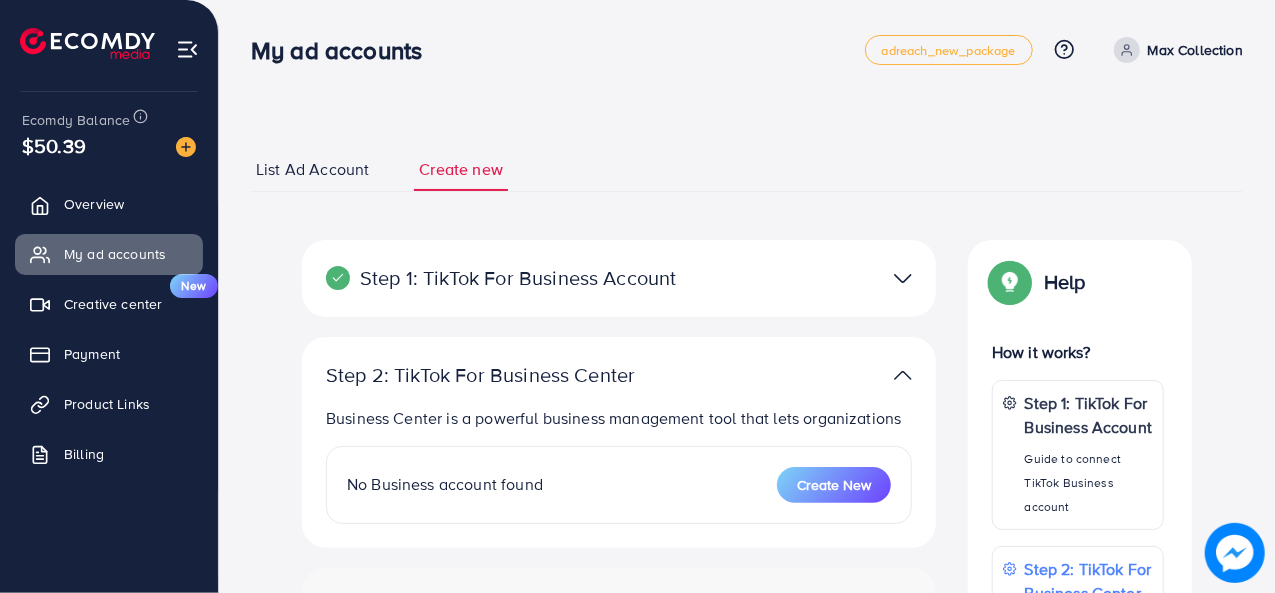 select 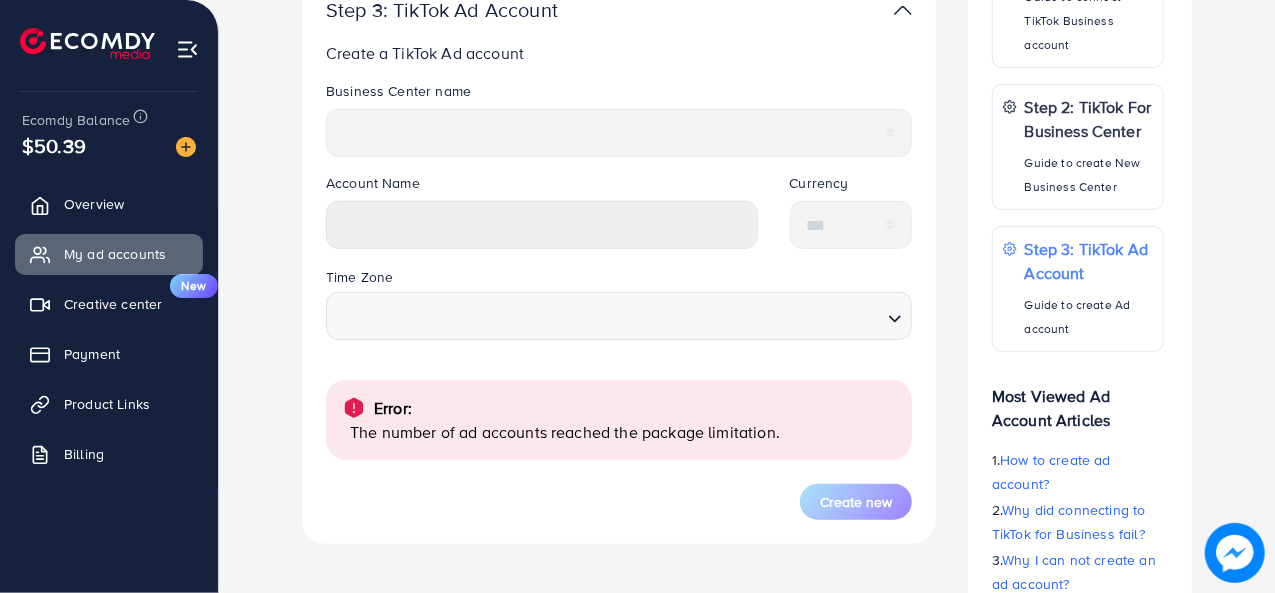 scroll, scrollTop: 470, scrollLeft: 0, axis: vertical 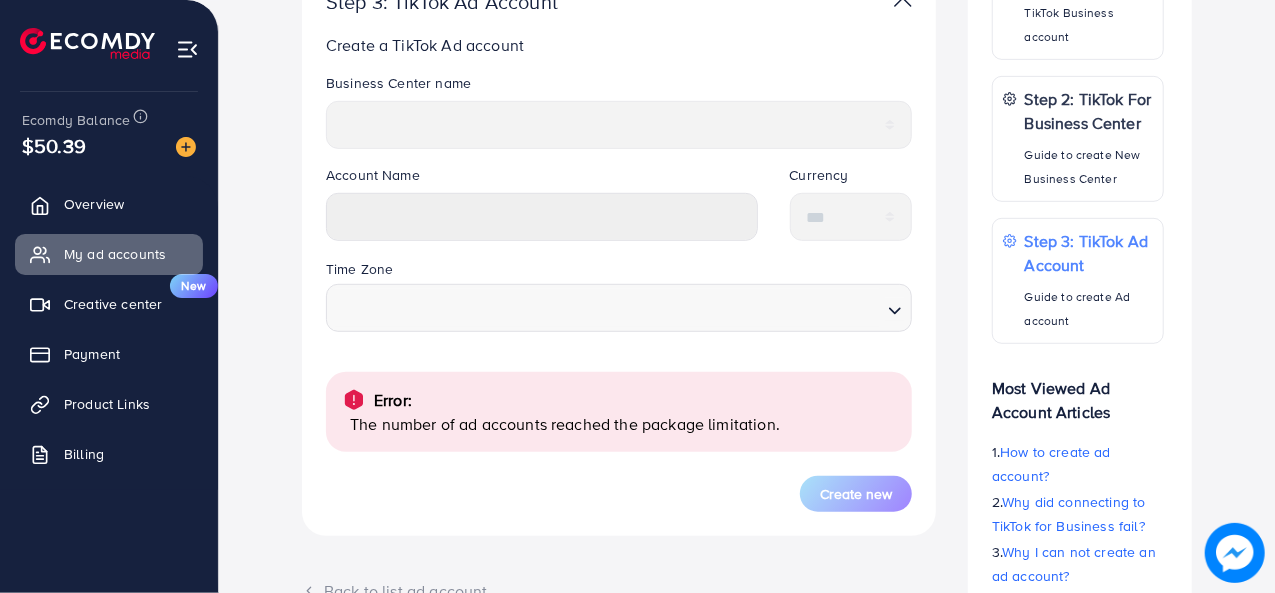 click on "The number of ad accounts reached the package limitation." at bounding box center (623, 424) 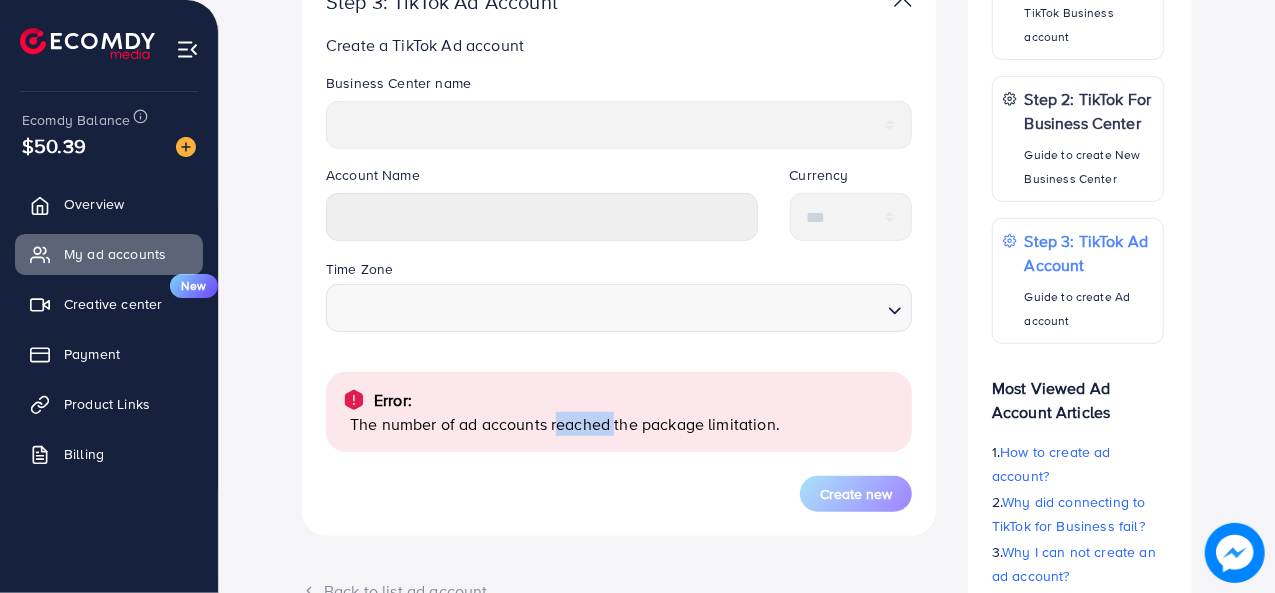 click on "The number of ad accounts reached the package limitation." at bounding box center [623, 424] 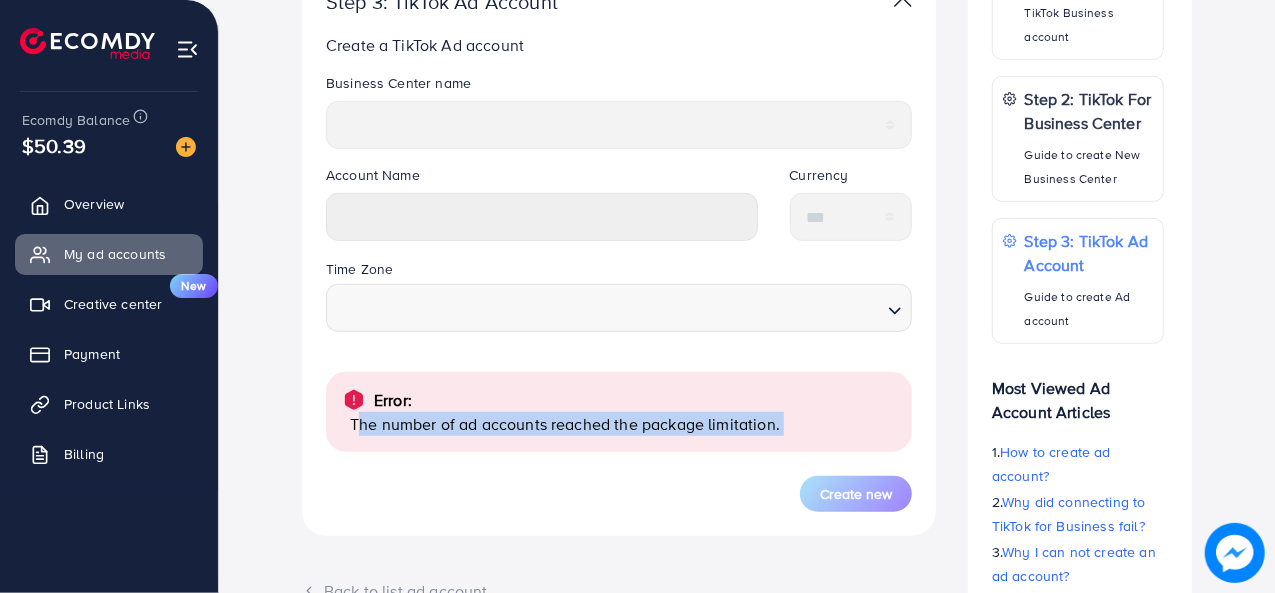 click on "The number of ad accounts reached the package limitation." at bounding box center (623, 424) 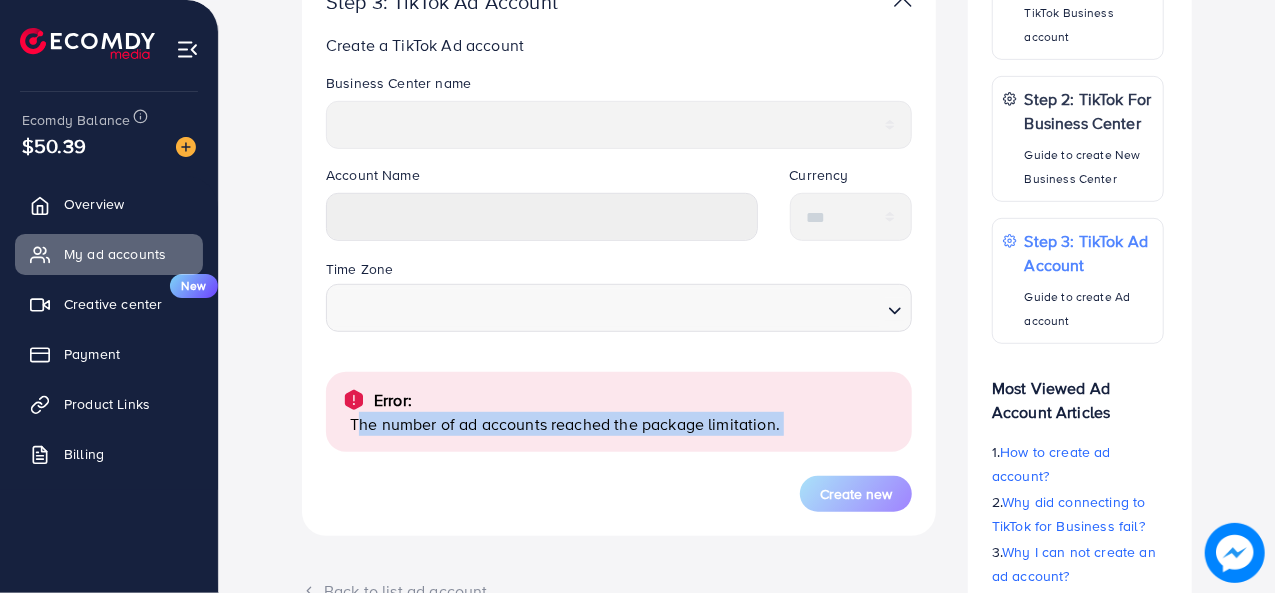 click on "Create new" at bounding box center [619, 494] 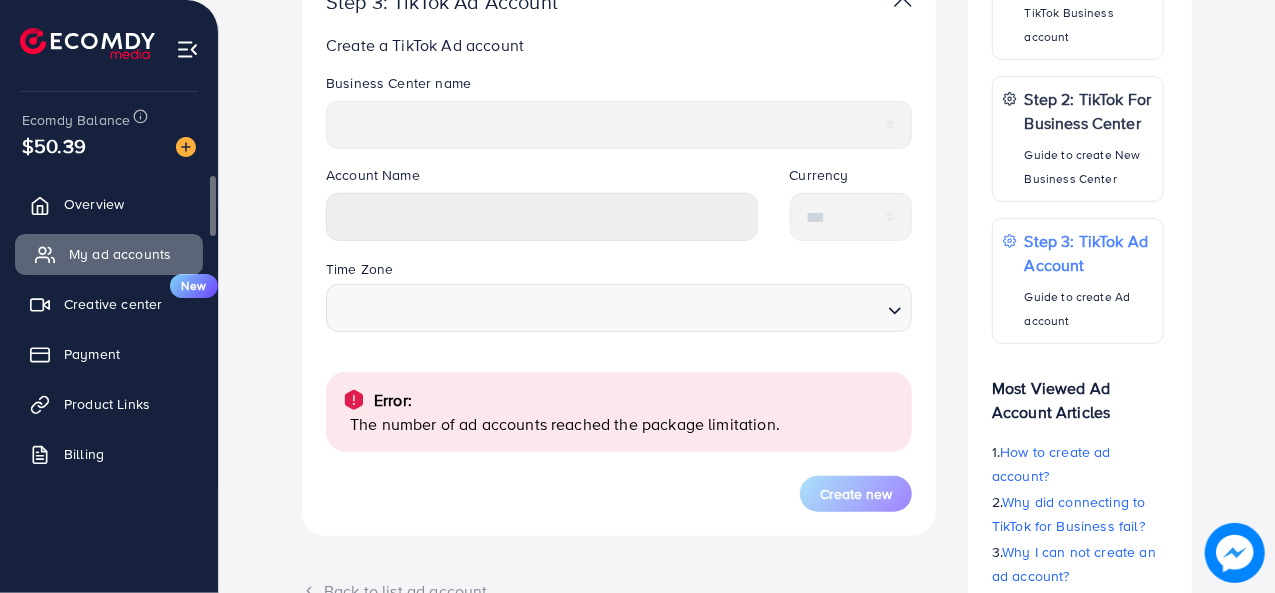 click on "My ad accounts" at bounding box center (120, 254) 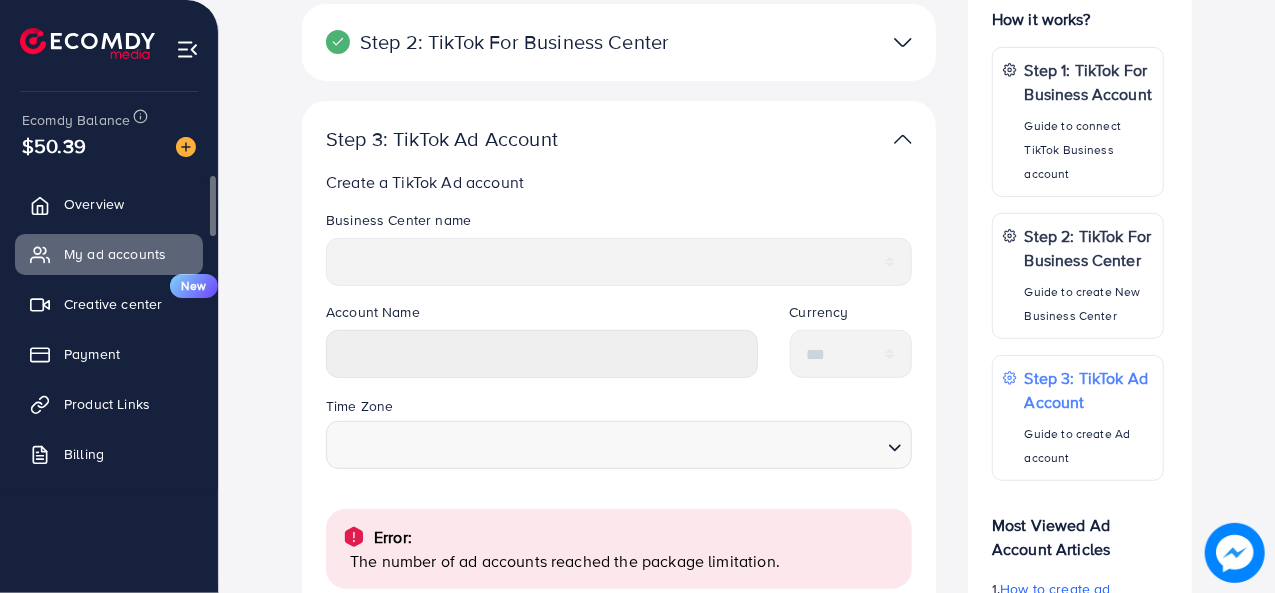 scroll, scrollTop: 336, scrollLeft: 0, axis: vertical 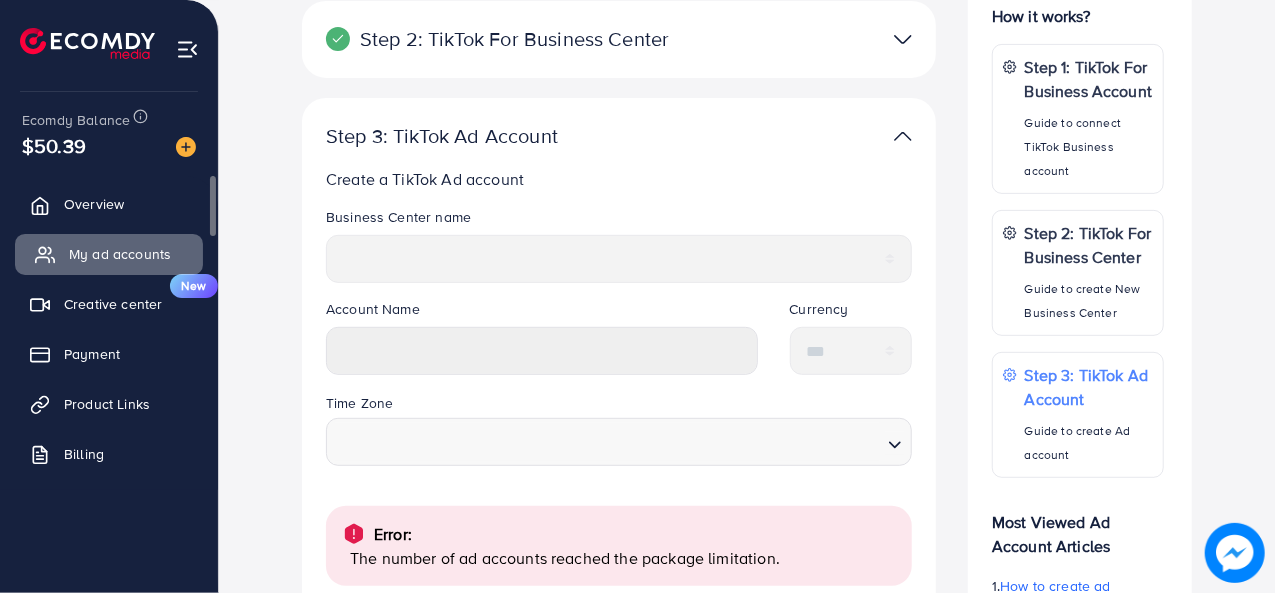 click on "My ad accounts" at bounding box center [120, 254] 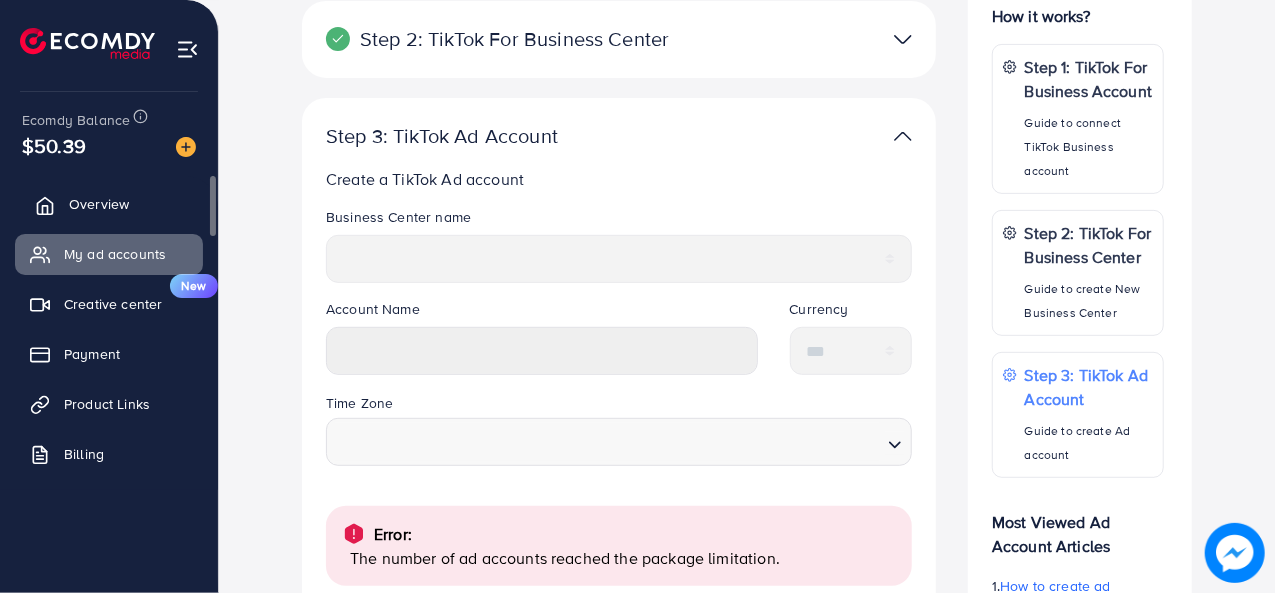 click on "Overview" at bounding box center (99, 204) 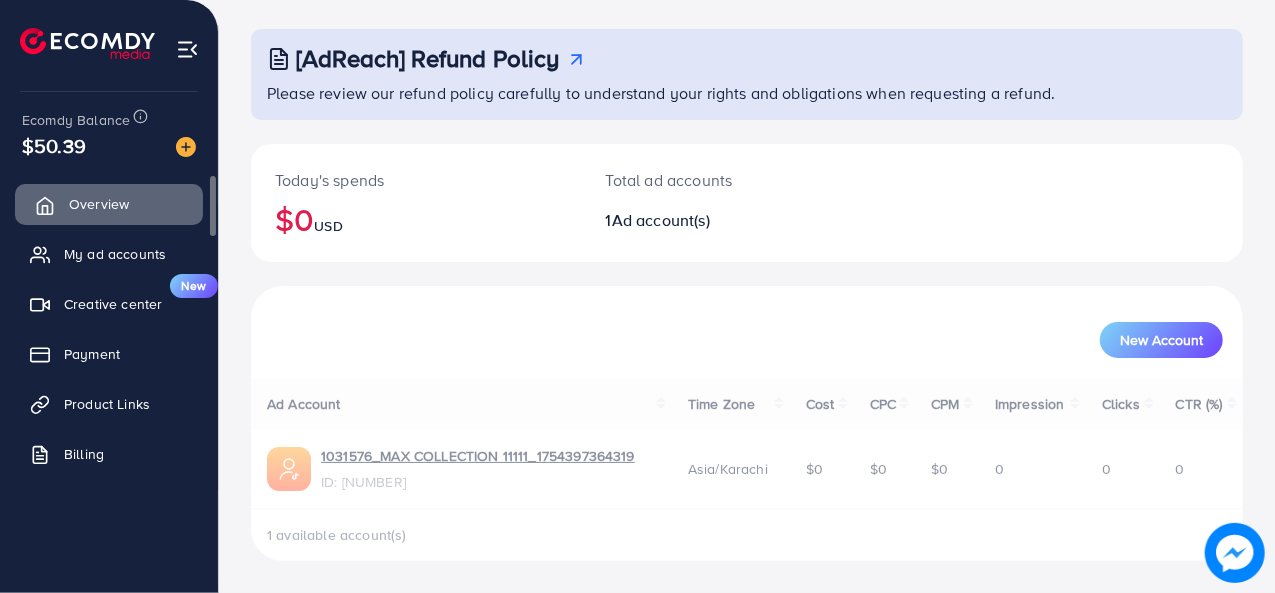 scroll, scrollTop: 0, scrollLeft: 0, axis: both 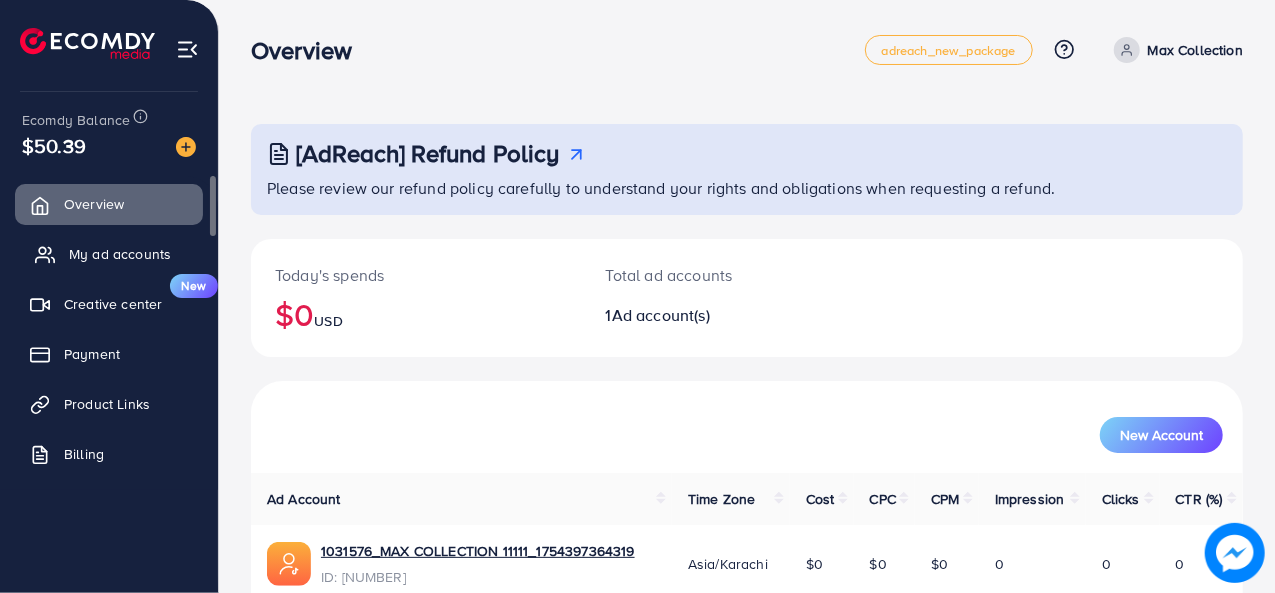 click on "My ad accounts" at bounding box center (120, 254) 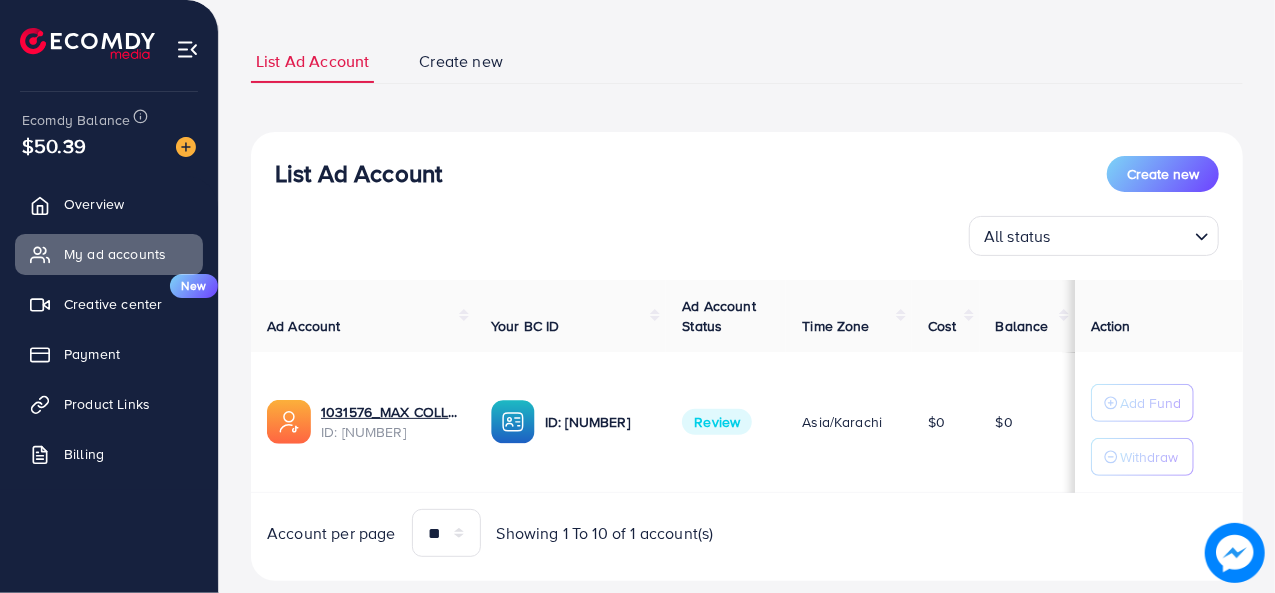 scroll, scrollTop: 0, scrollLeft: 0, axis: both 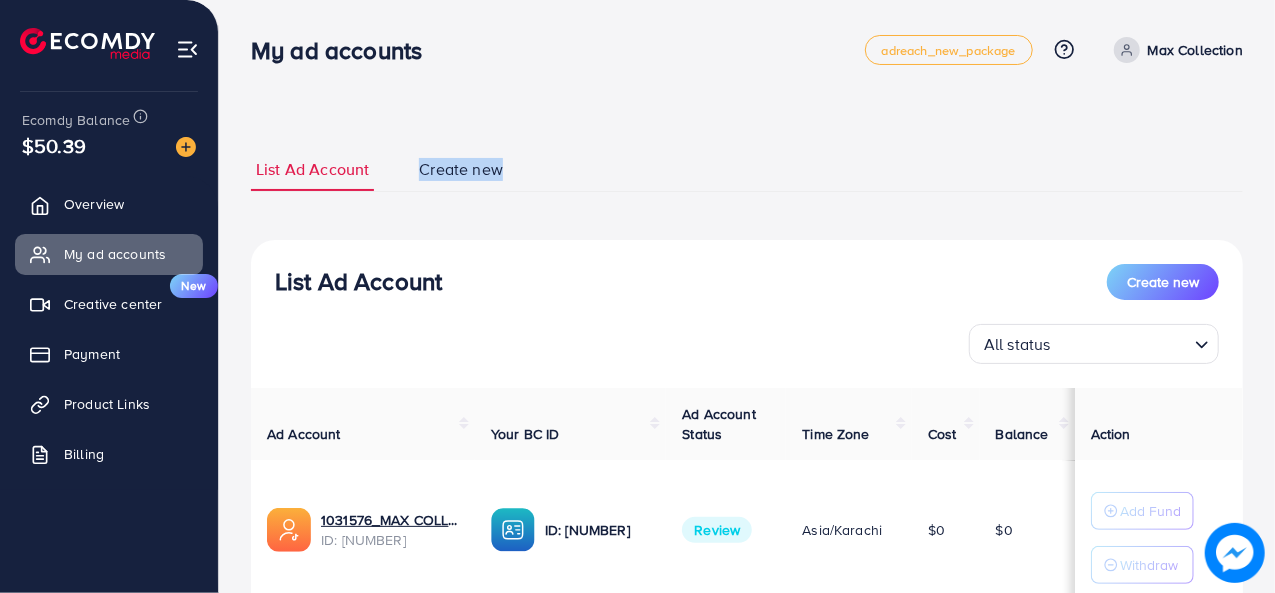 drag, startPoint x: 408, startPoint y: 171, endPoint x: 509, endPoint y: 176, distance: 101.12369 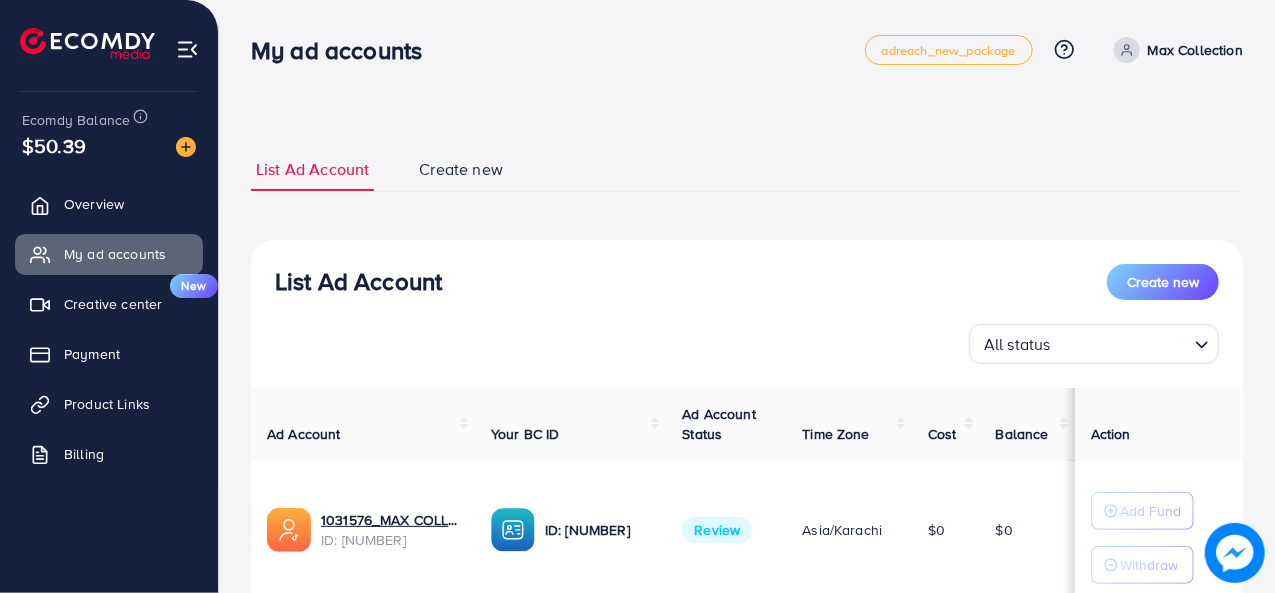 click on "**********" at bounding box center (747, 418) 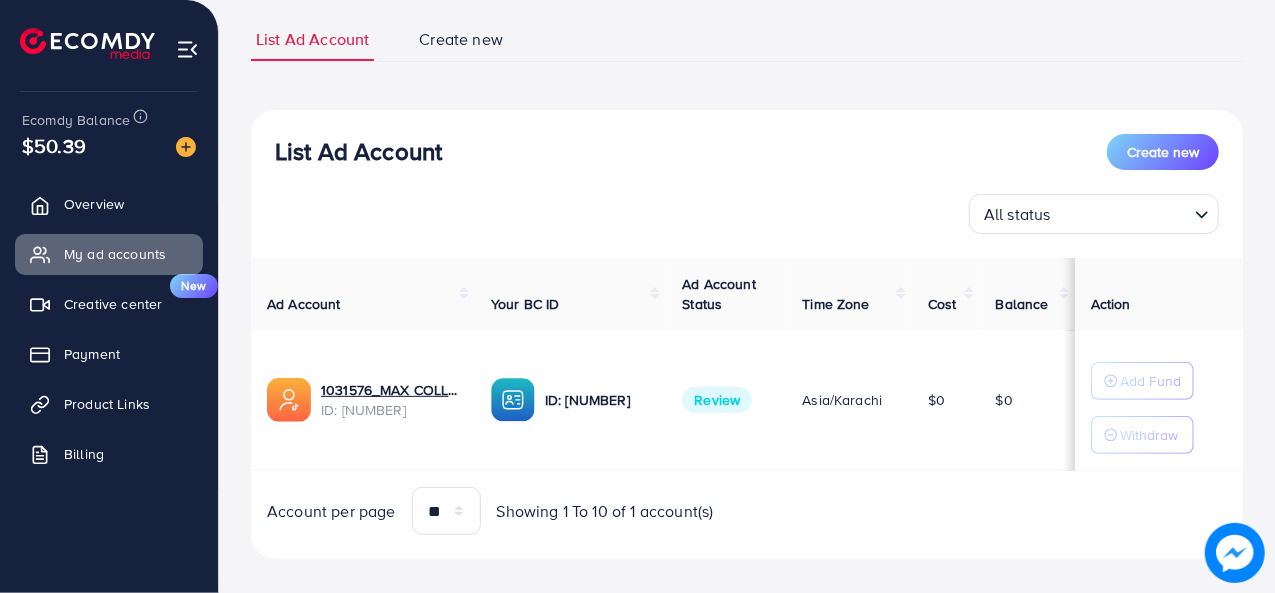scroll, scrollTop: 150, scrollLeft: 0, axis: vertical 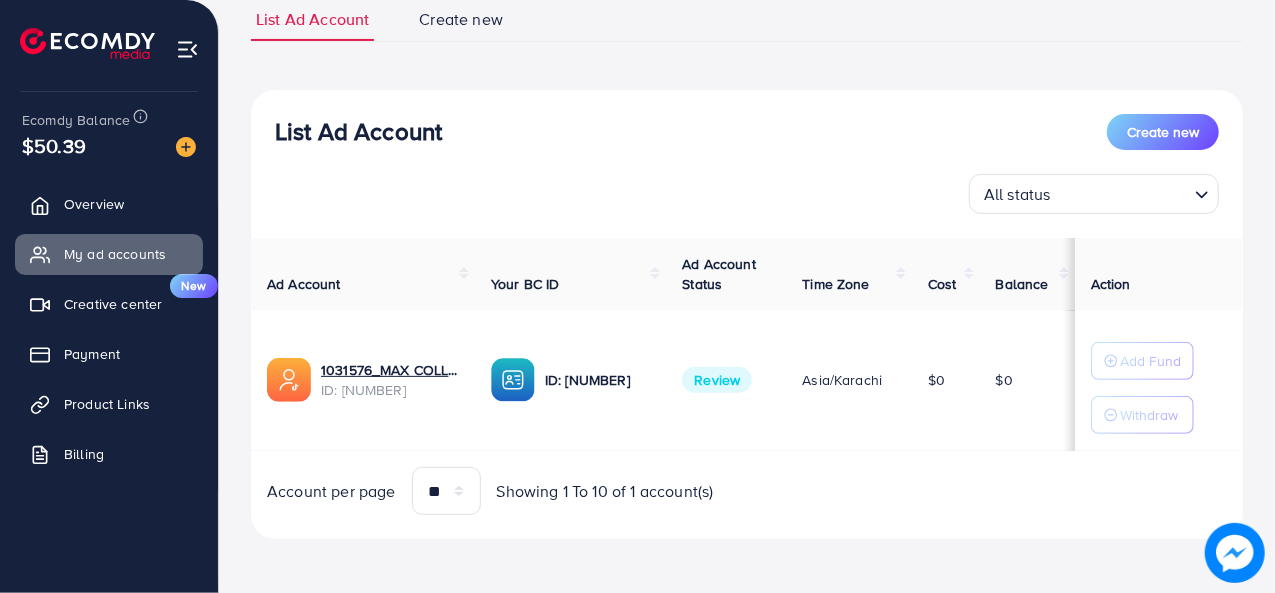 drag, startPoint x: 504, startPoint y: 496, endPoint x: 836, endPoint y: 515, distance: 332.54324 